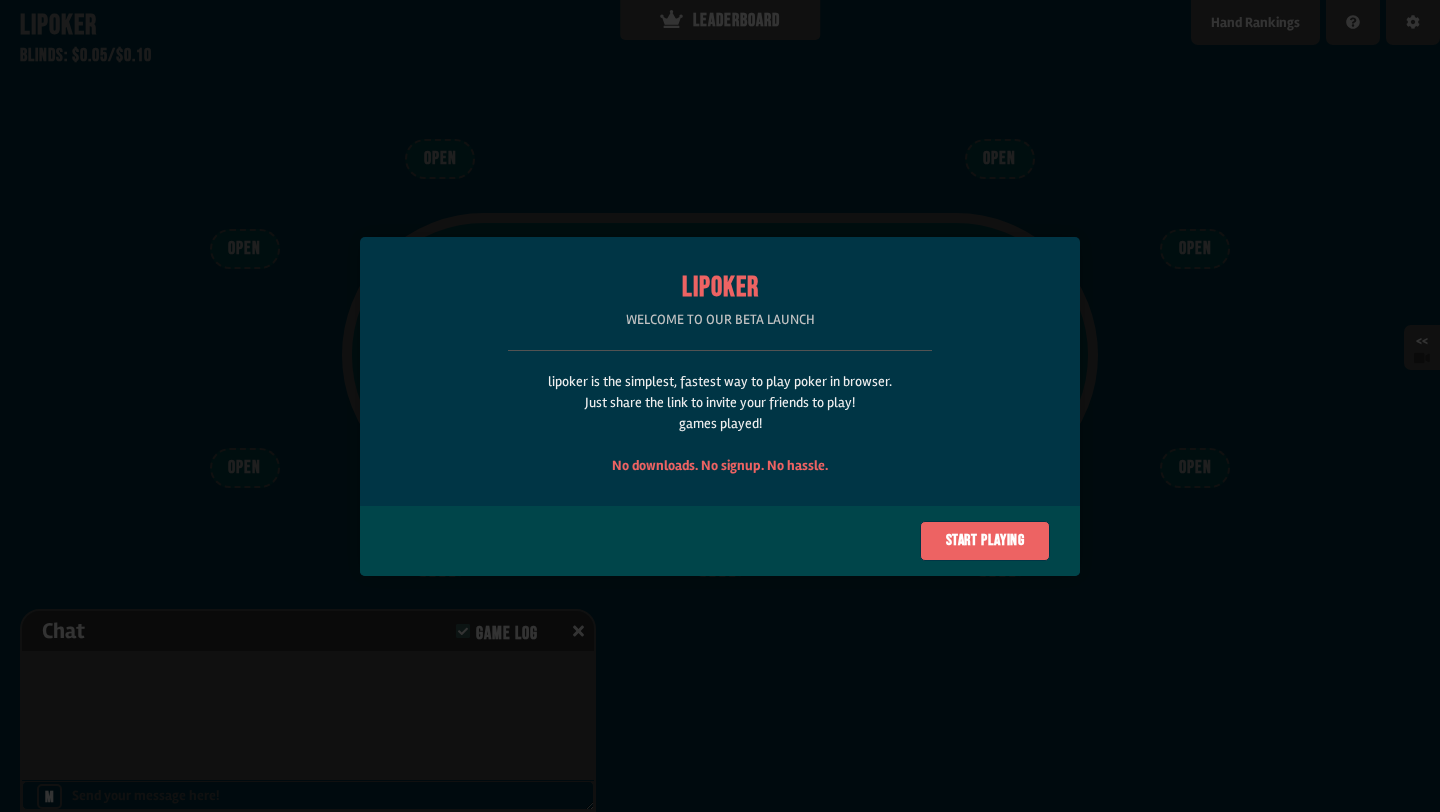 scroll, scrollTop: 0, scrollLeft: 0, axis: both 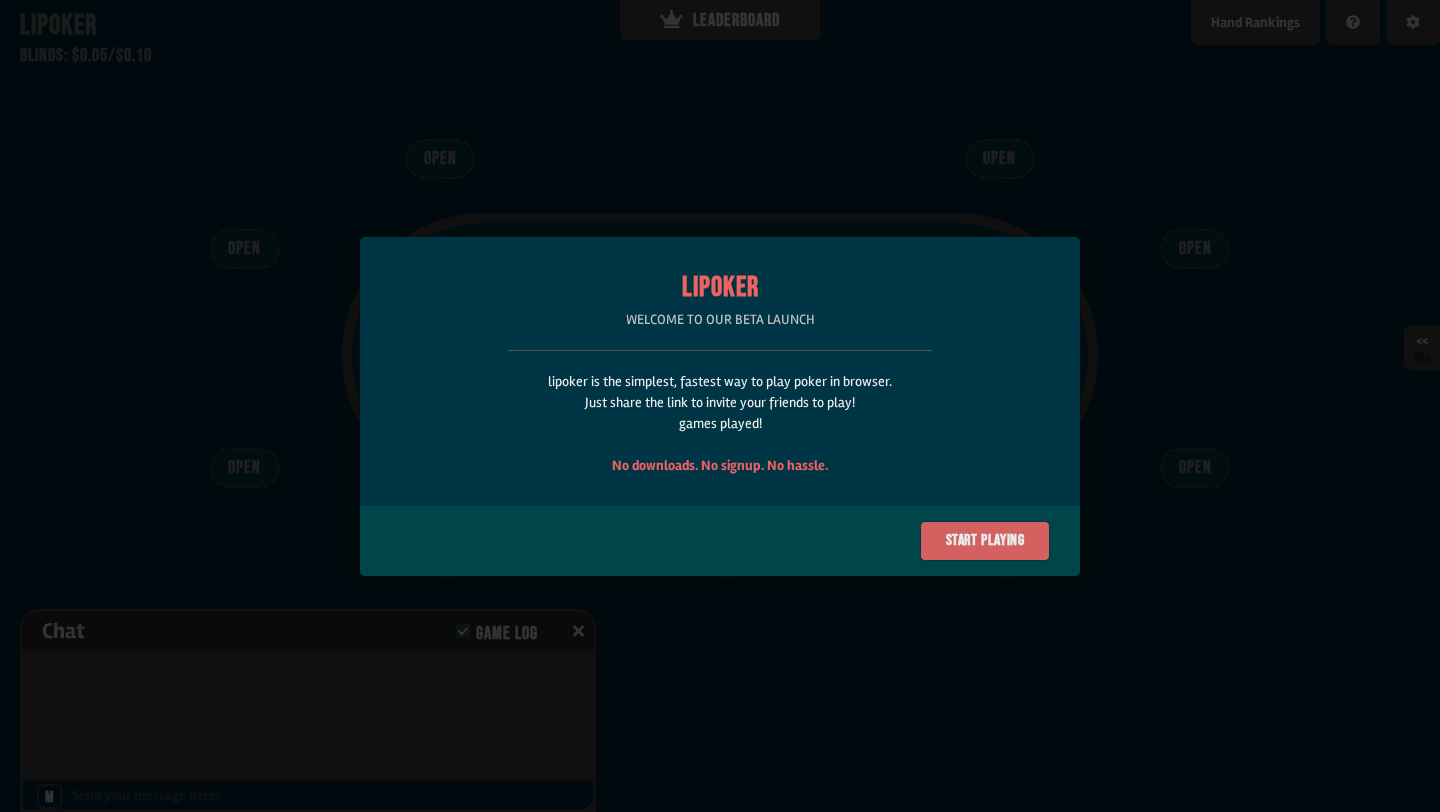 click on "Start playing" at bounding box center [985, 541] 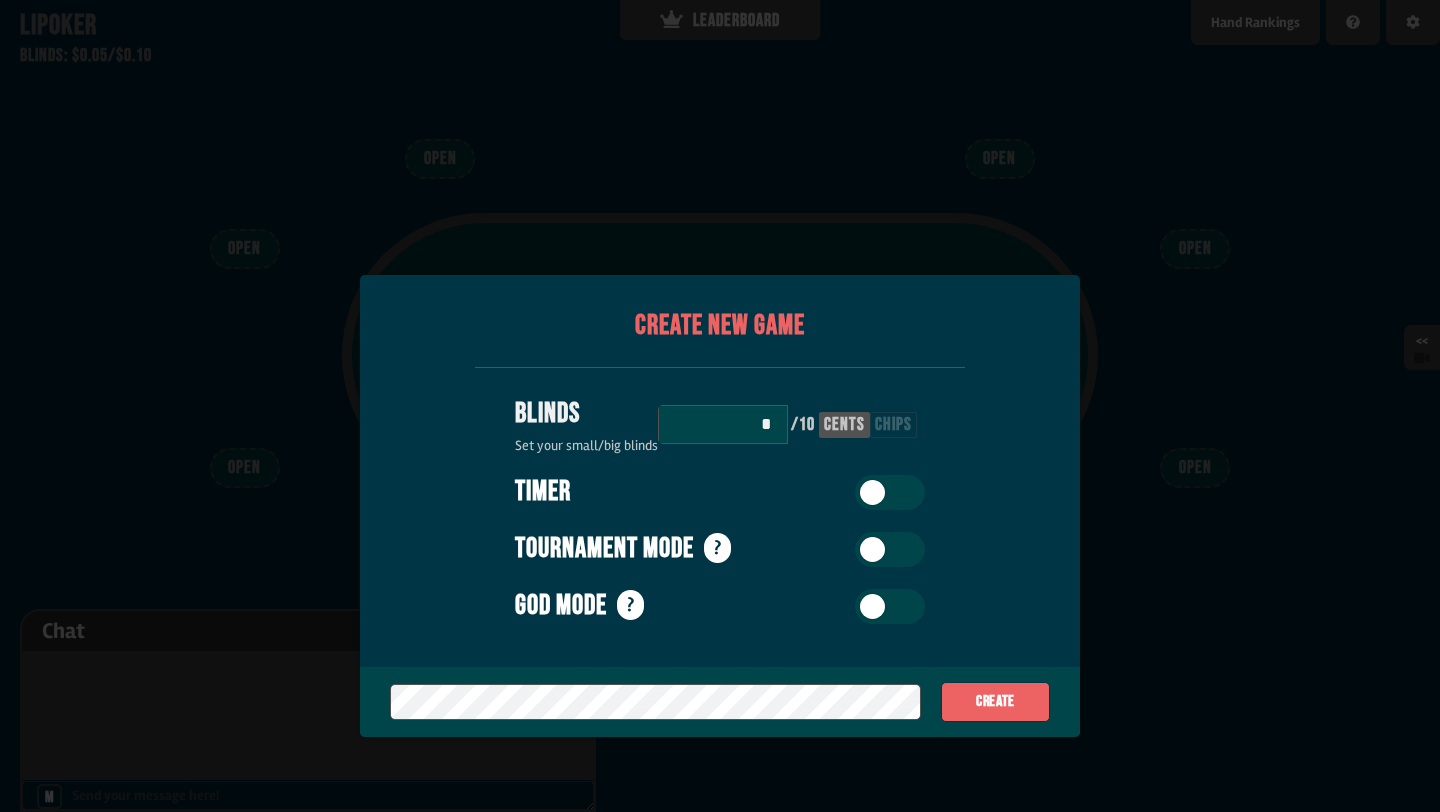 scroll, scrollTop: 100, scrollLeft: 0, axis: vertical 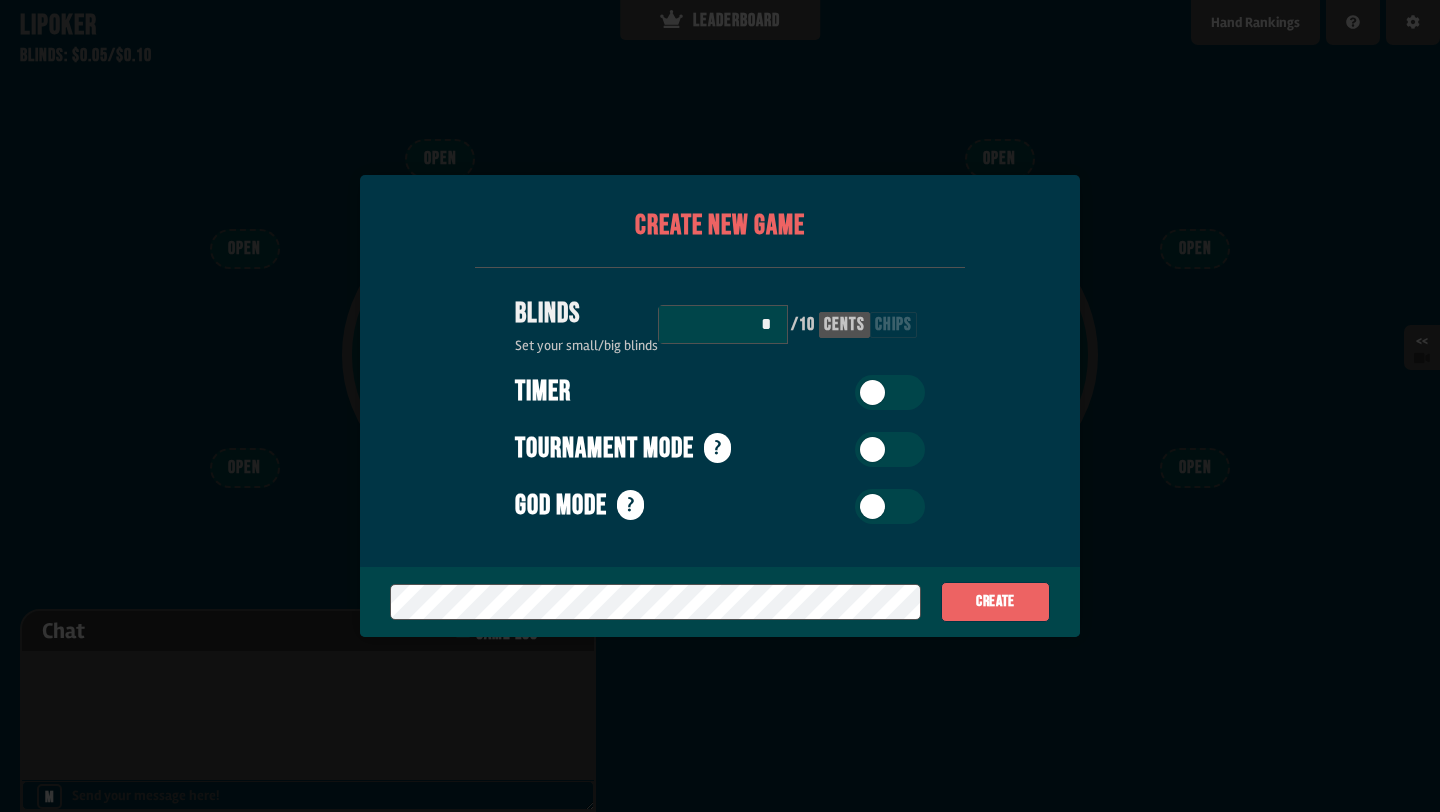 click on "chips" at bounding box center [893, 325] 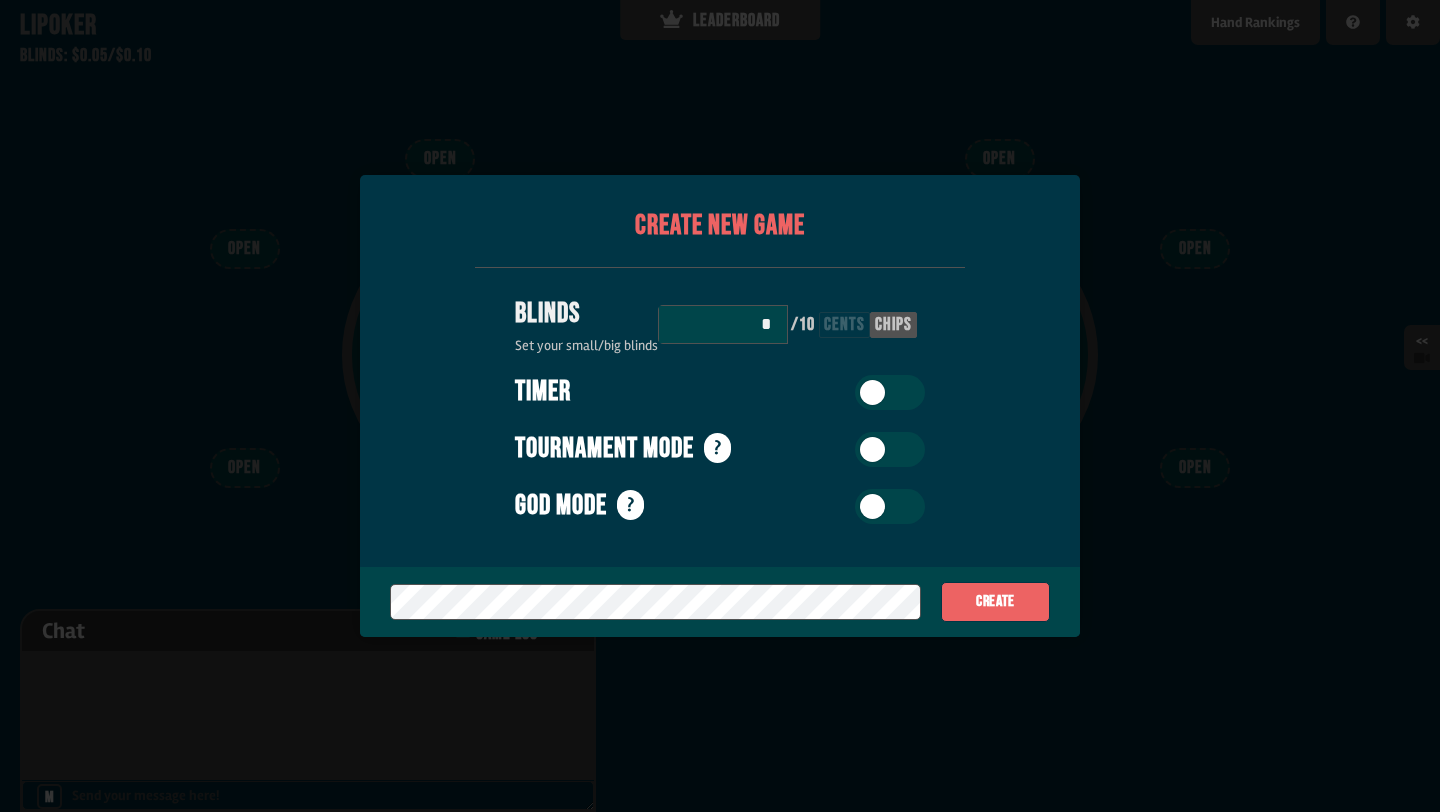 click on "*" at bounding box center [723, 324] 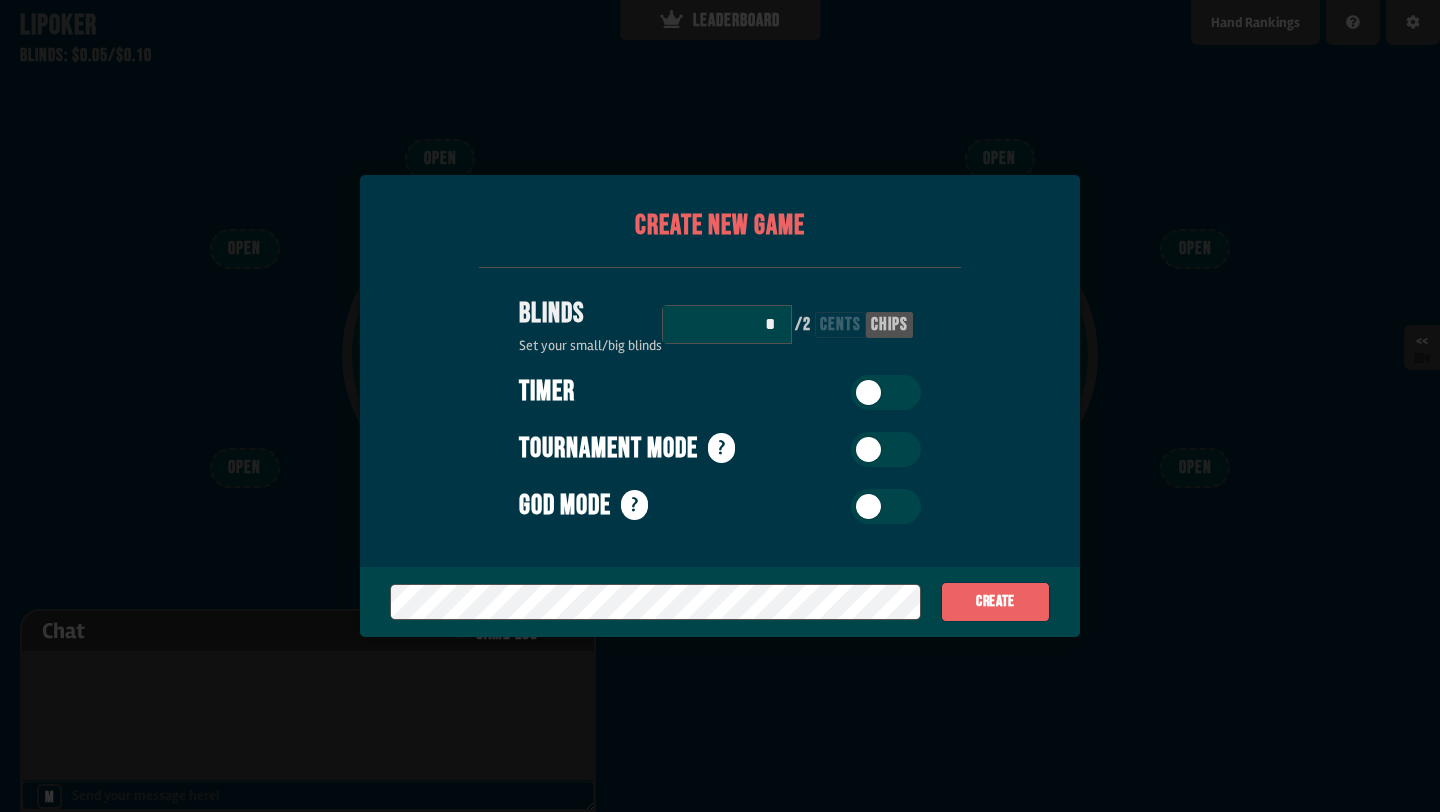 type on "*" 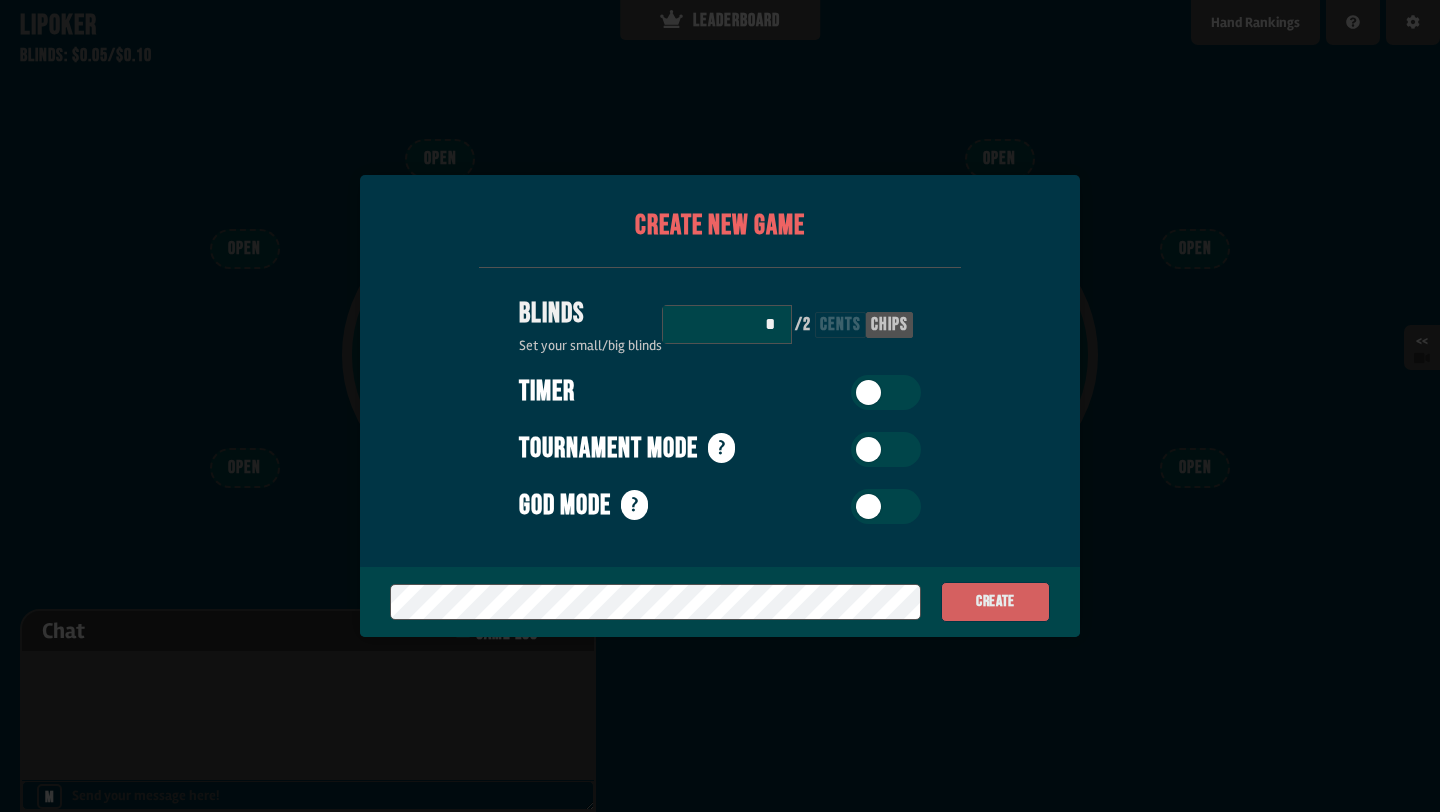 click on "Create" at bounding box center [995, 602] 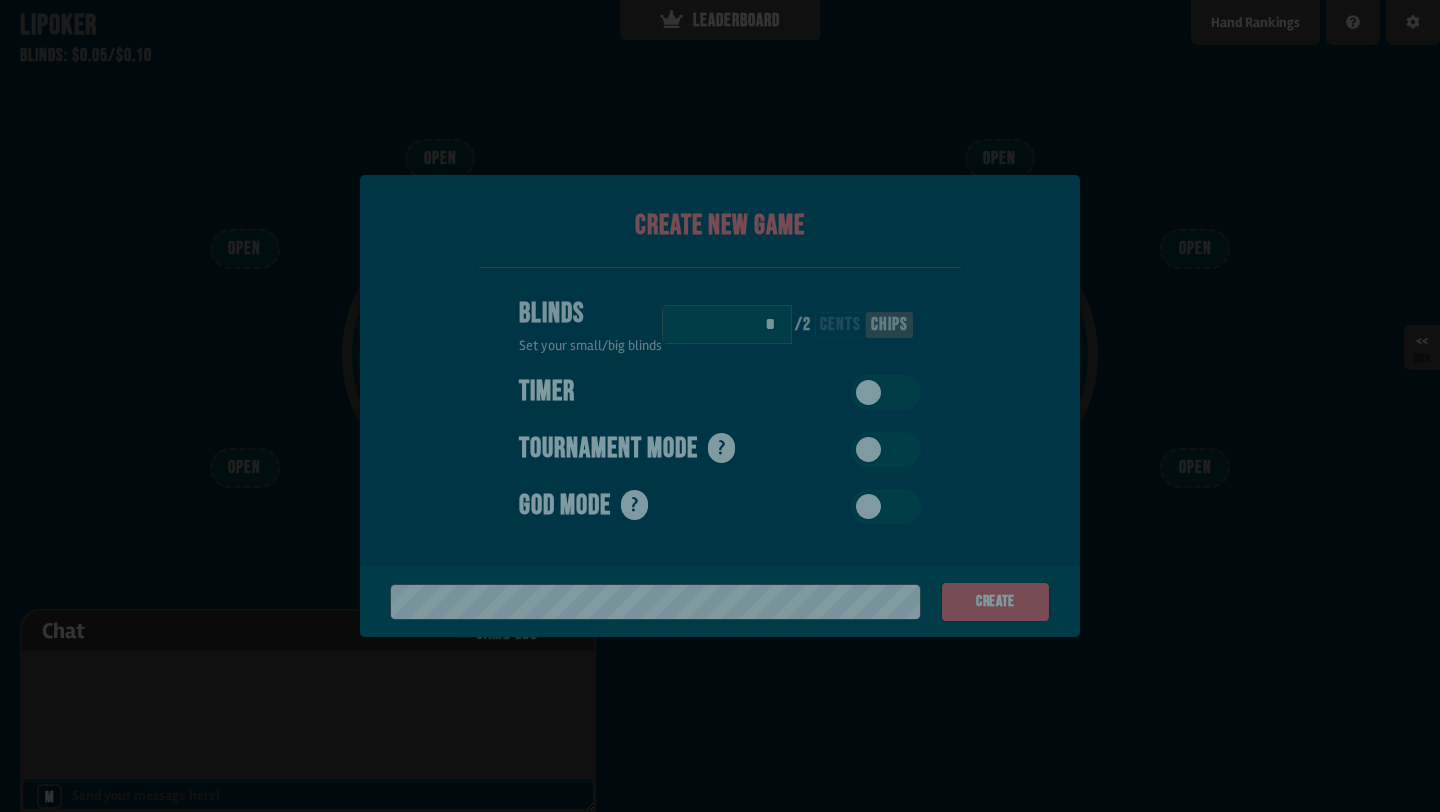 click on "Pot: $0.00   COPY GAME LINK OPEN OPEN OPEN OPEN OPEN OPEN OPEN OPEN OPEN" at bounding box center (720, 406) 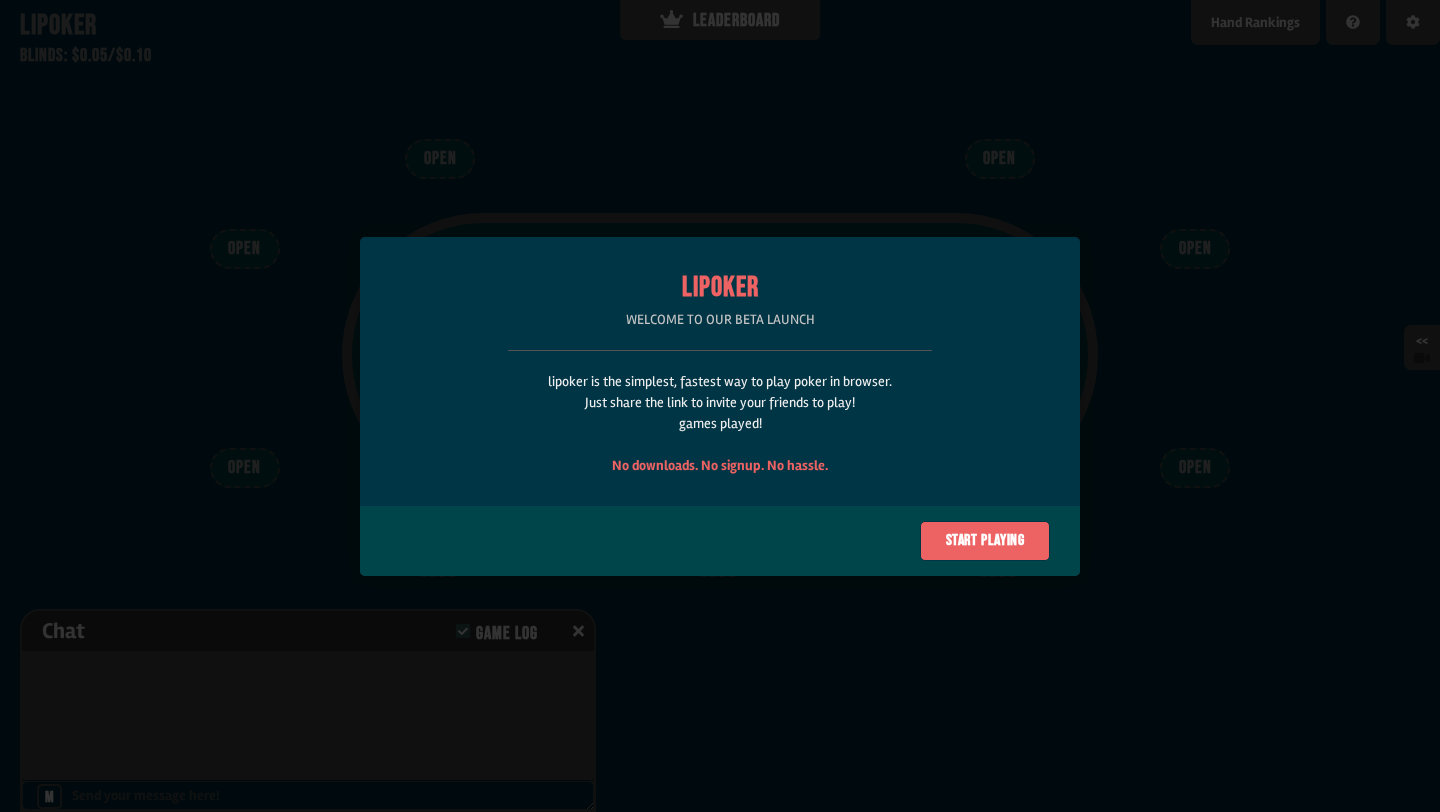 scroll, scrollTop: 0, scrollLeft: 0, axis: both 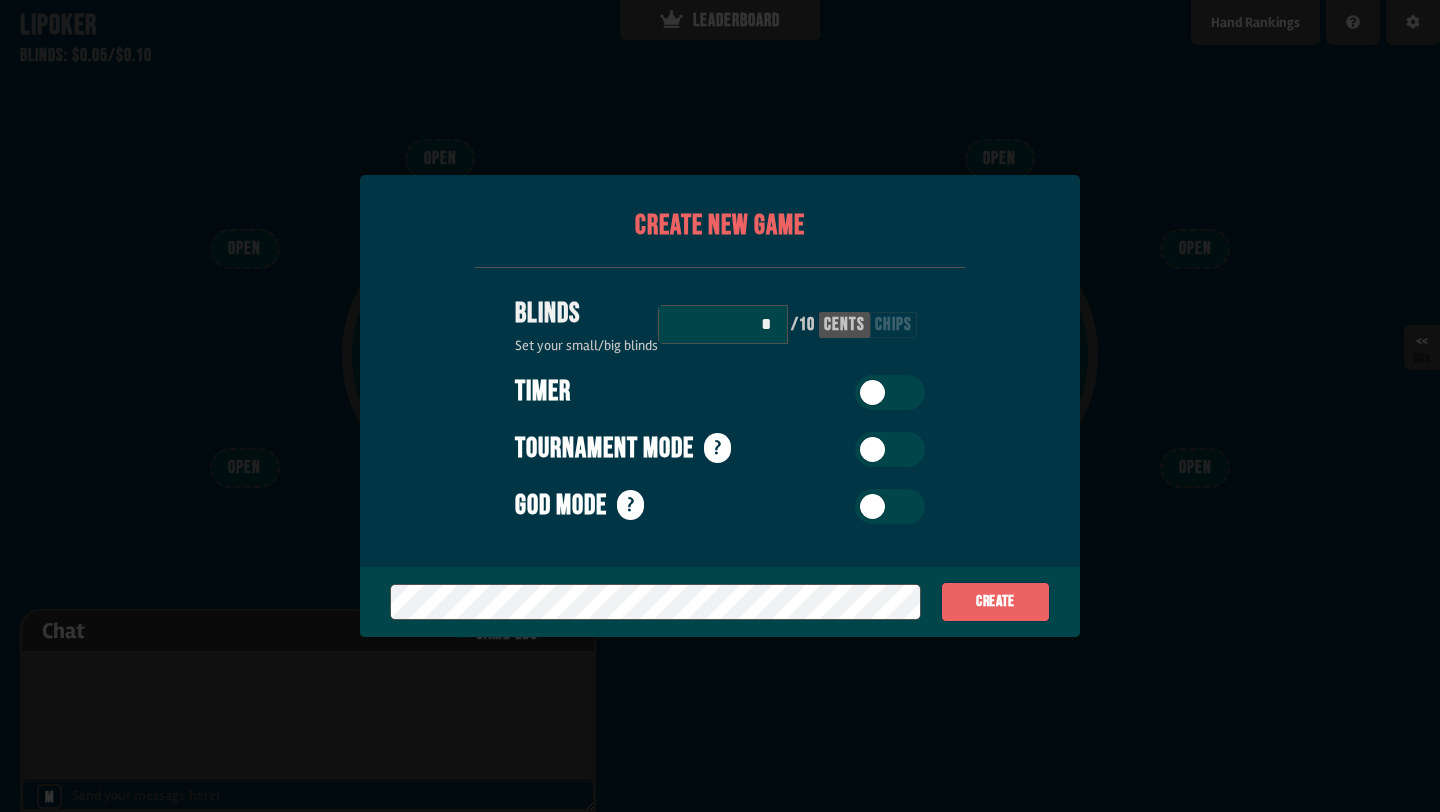 click on "*" at bounding box center (723, 324) 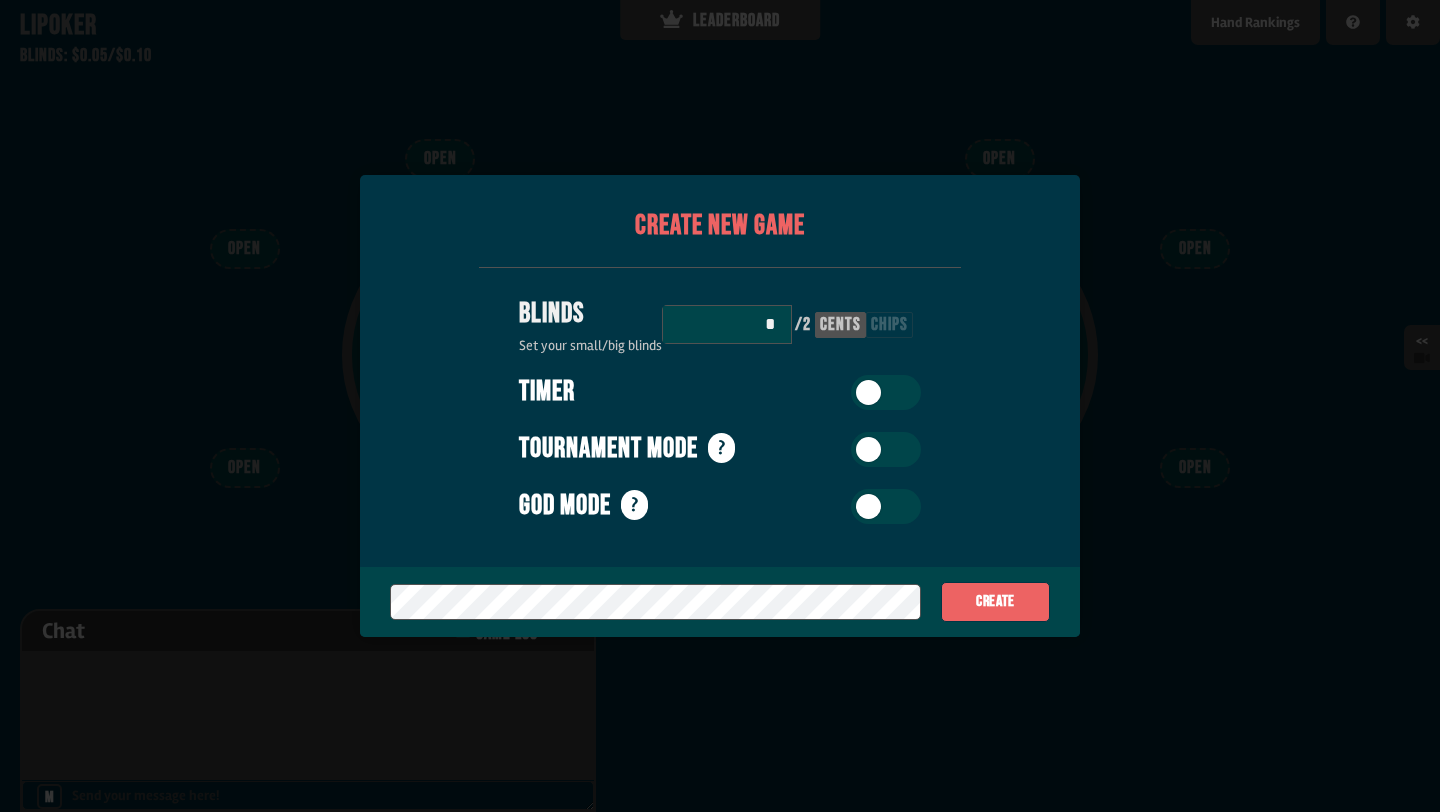 type on "*" 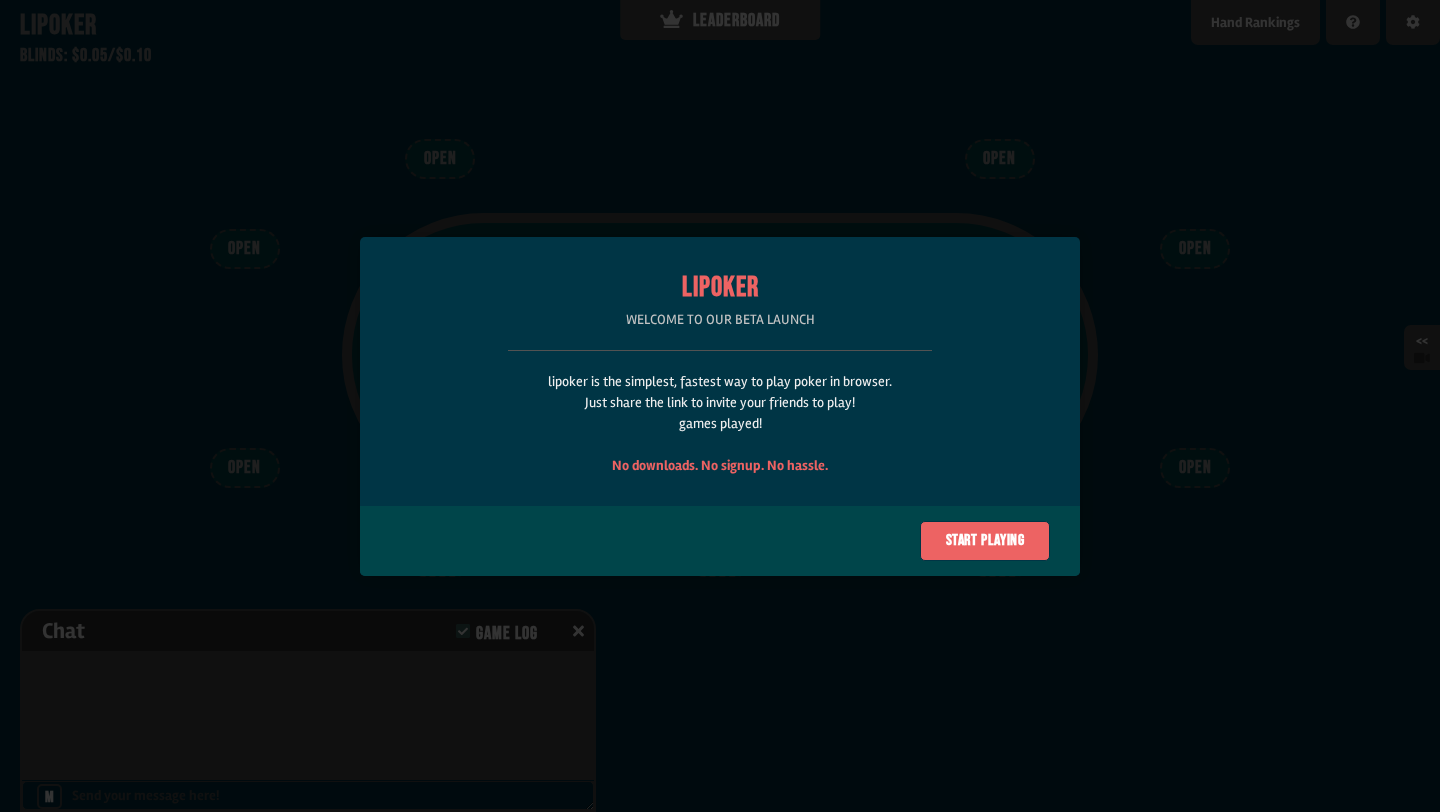 scroll, scrollTop: 0, scrollLeft: 0, axis: both 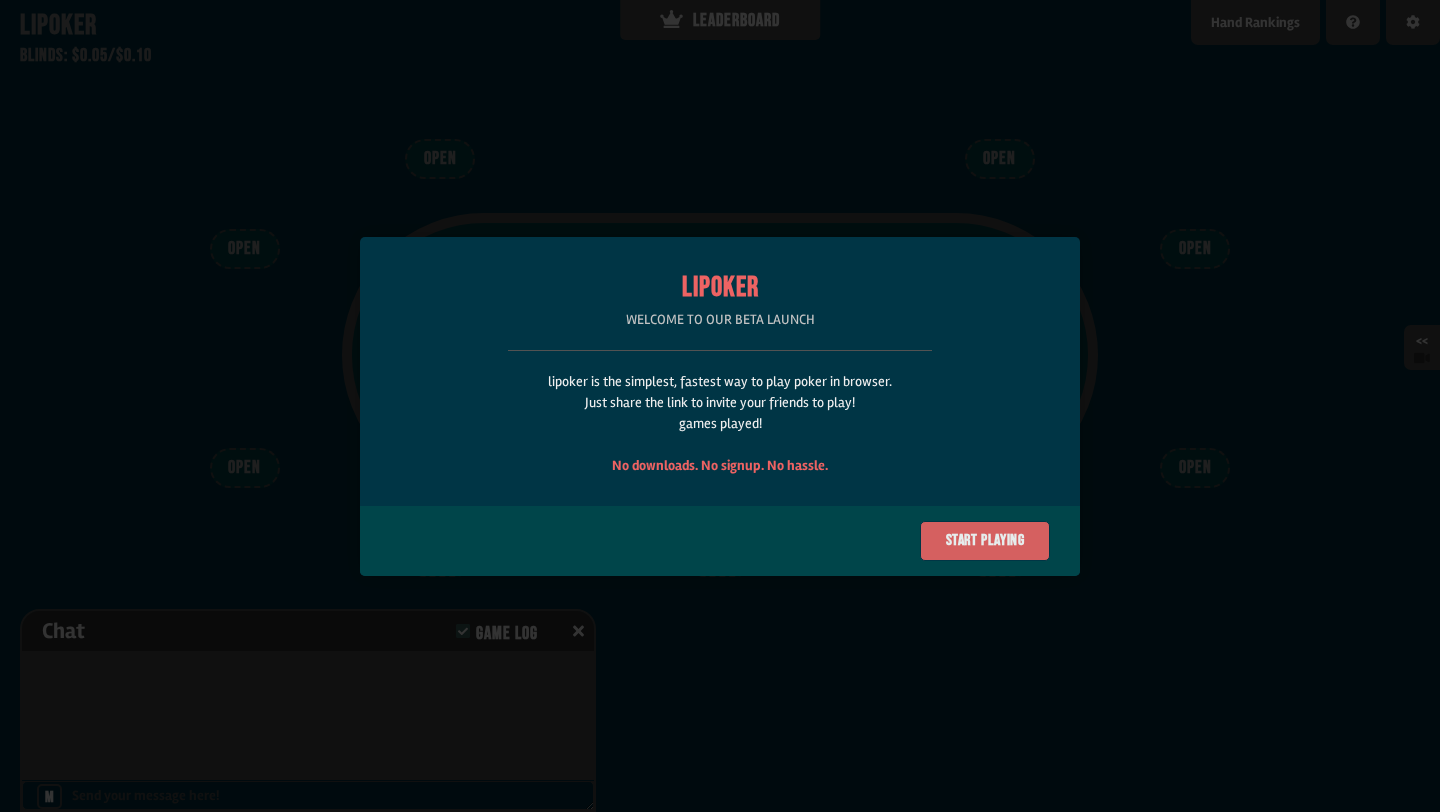 click on "Start playing" at bounding box center [985, 541] 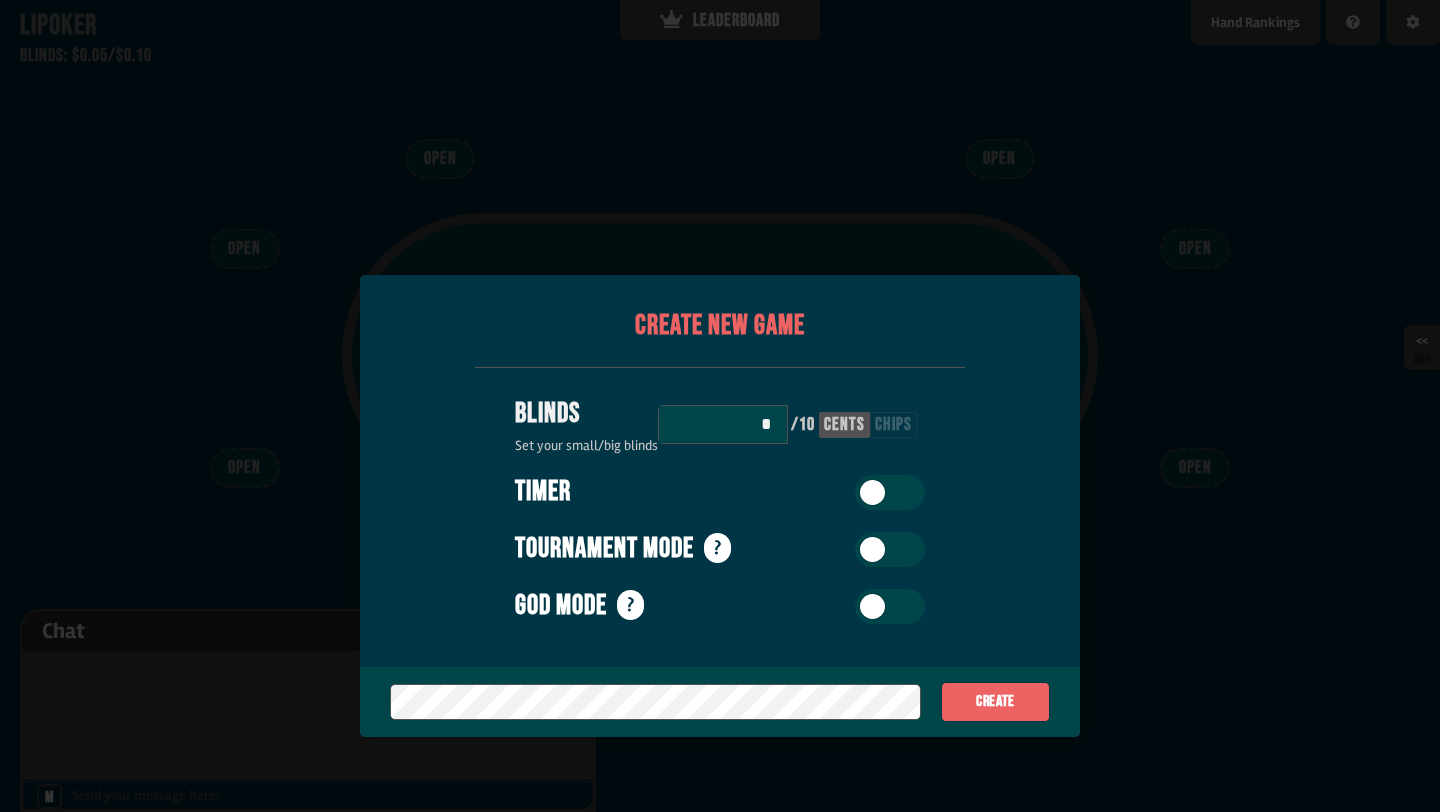 scroll, scrollTop: 100, scrollLeft: 0, axis: vertical 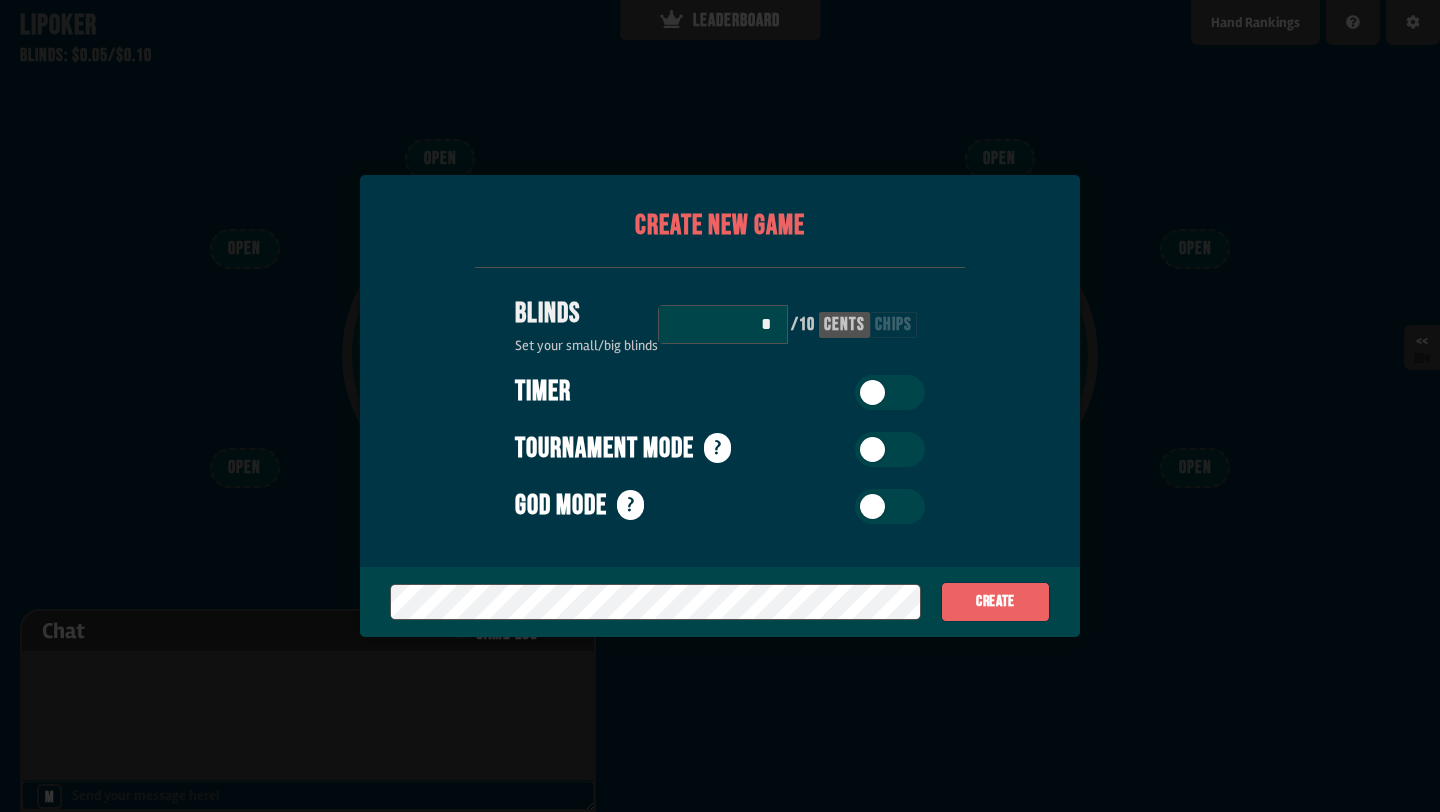 click on "*" at bounding box center [723, 324] 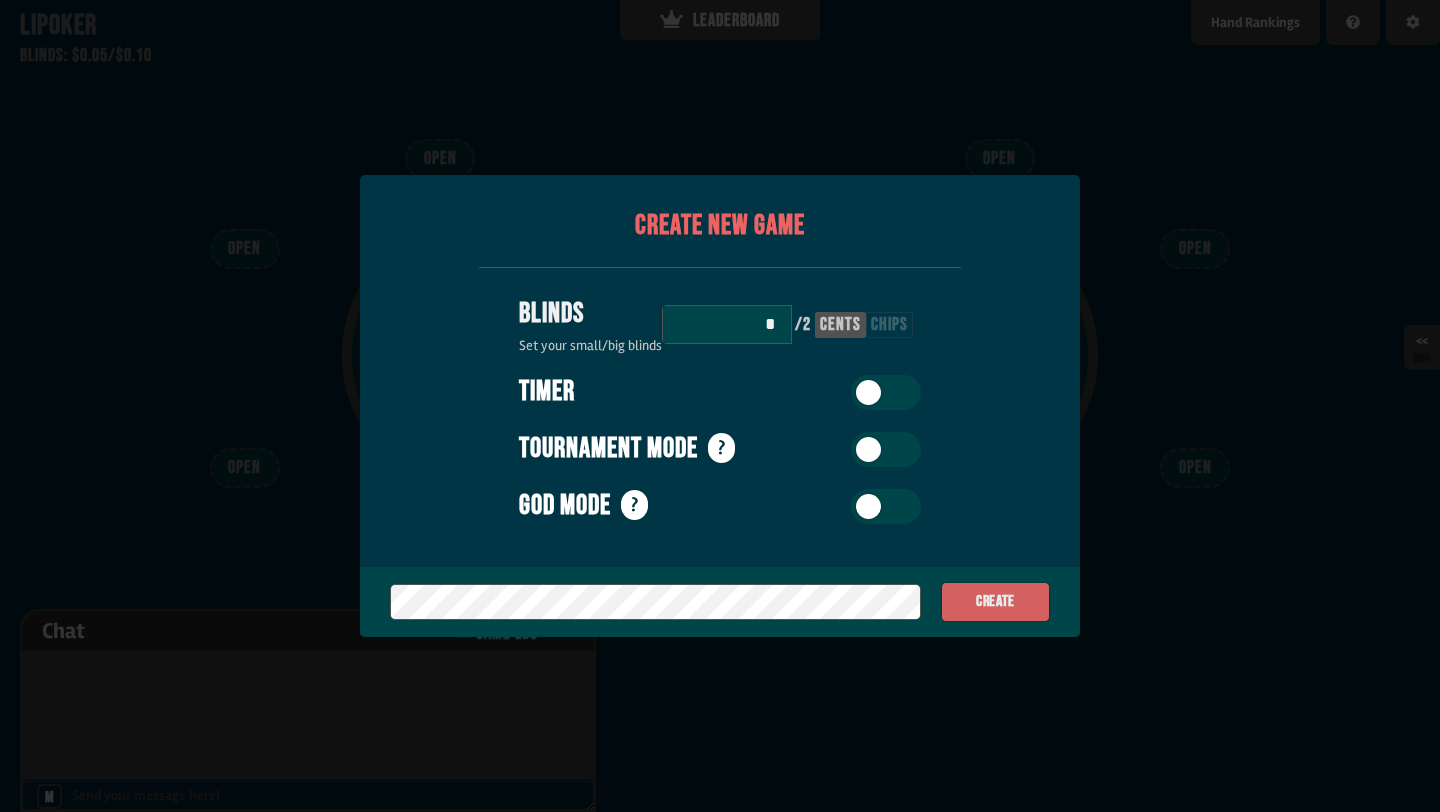 type on "*" 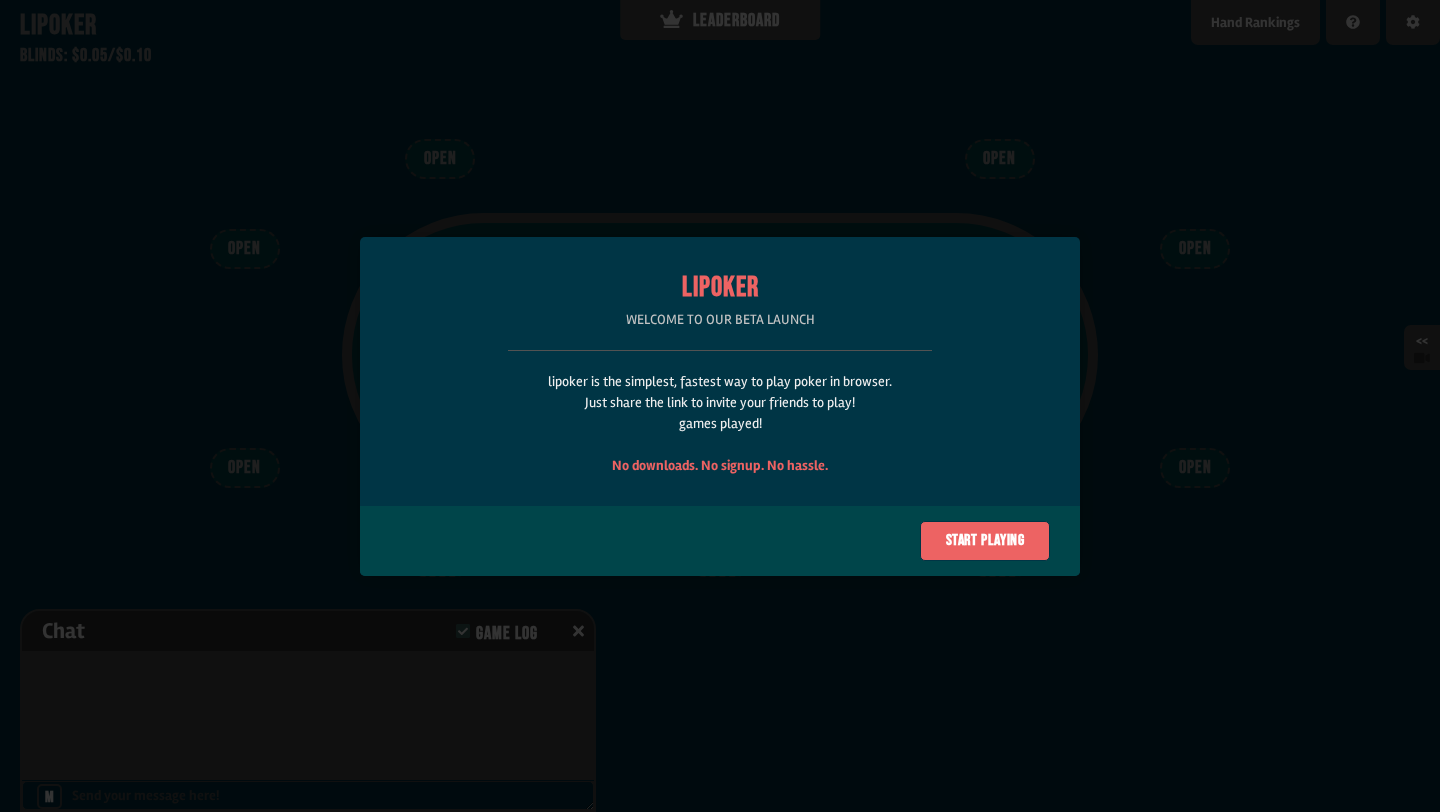 scroll, scrollTop: 0, scrollLeft: 0, axis: both 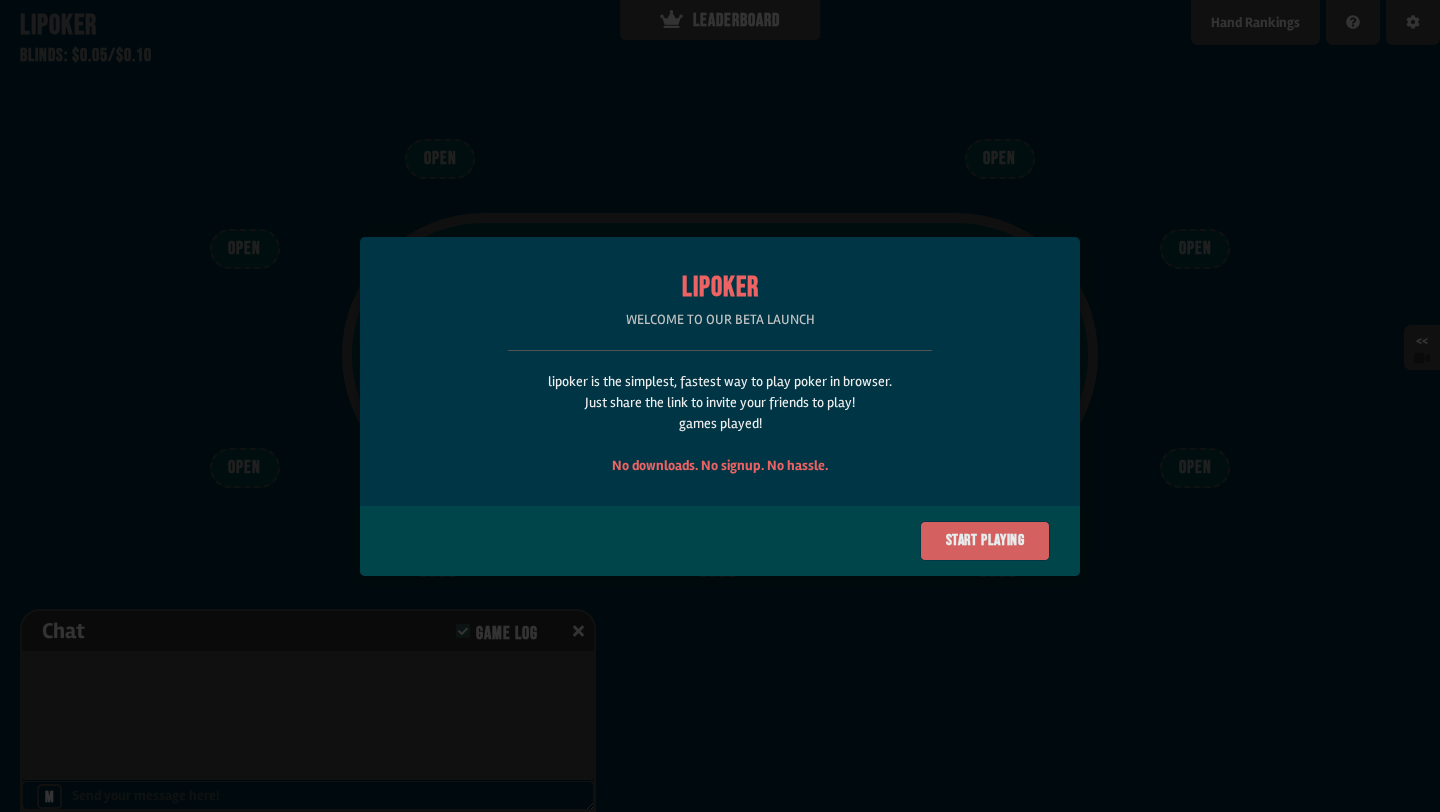 click on "Start playing" at bounding box center (985, 541) 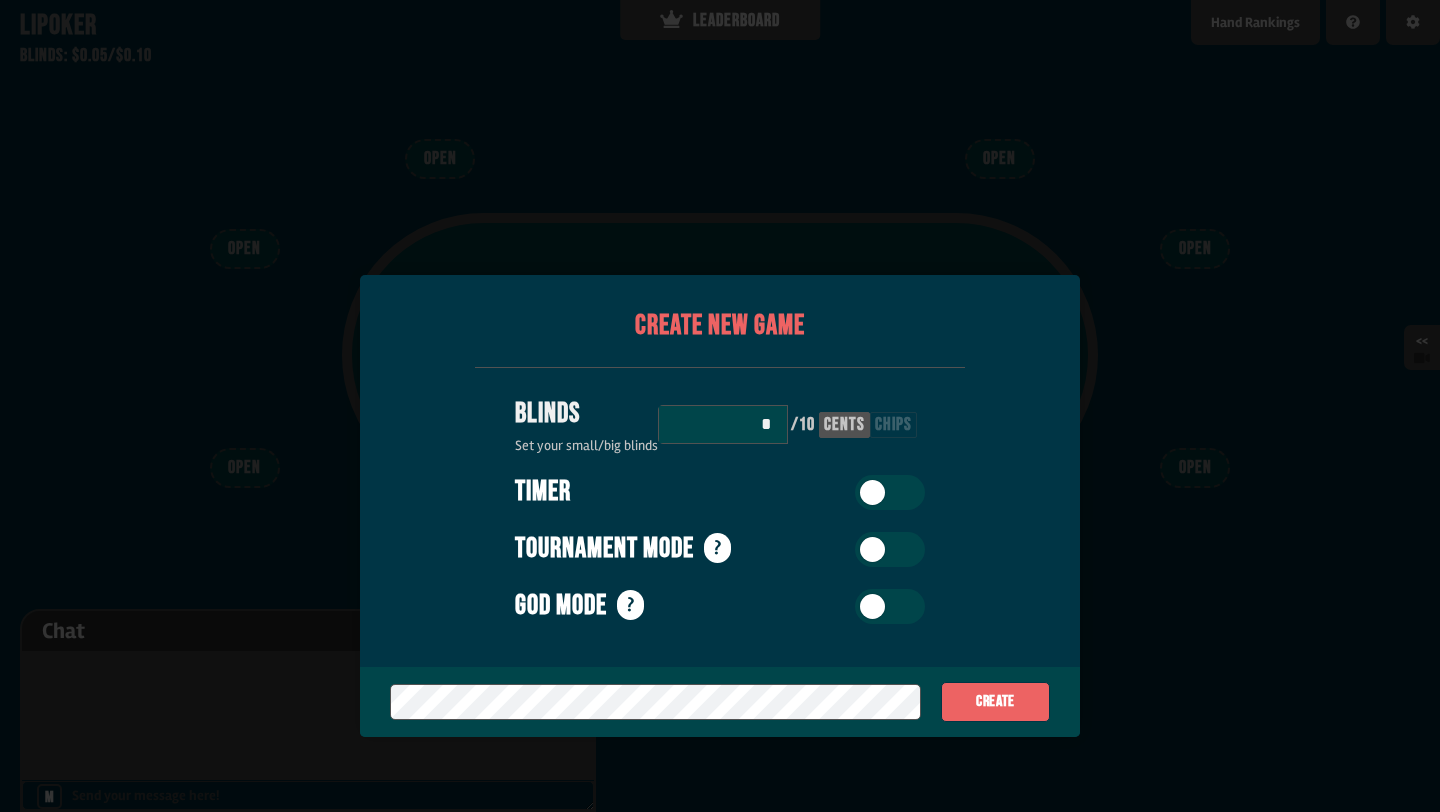scroll, scrollTop: 100, scrollLeft: 0, axis: vertical 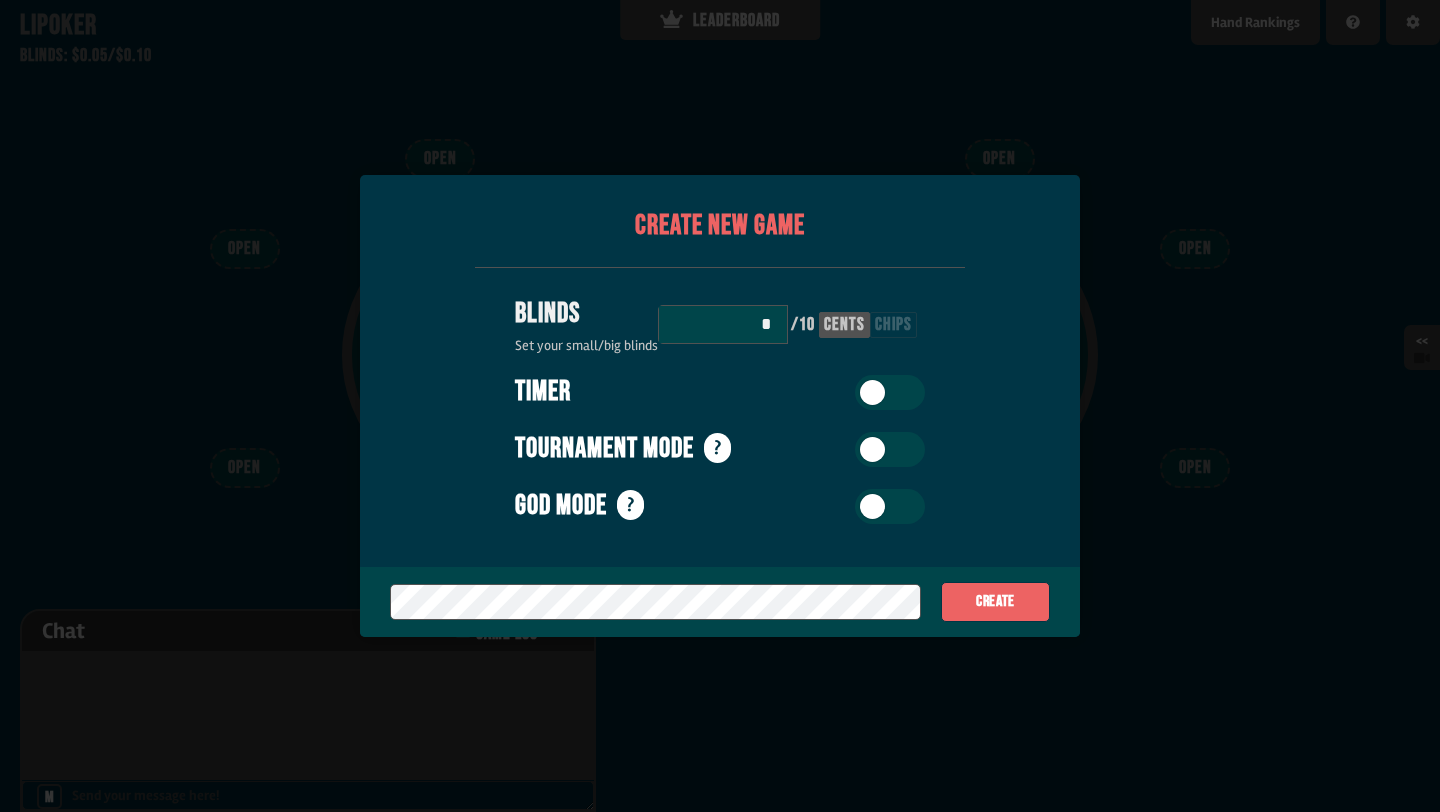 click at bounding box center [720, 406] 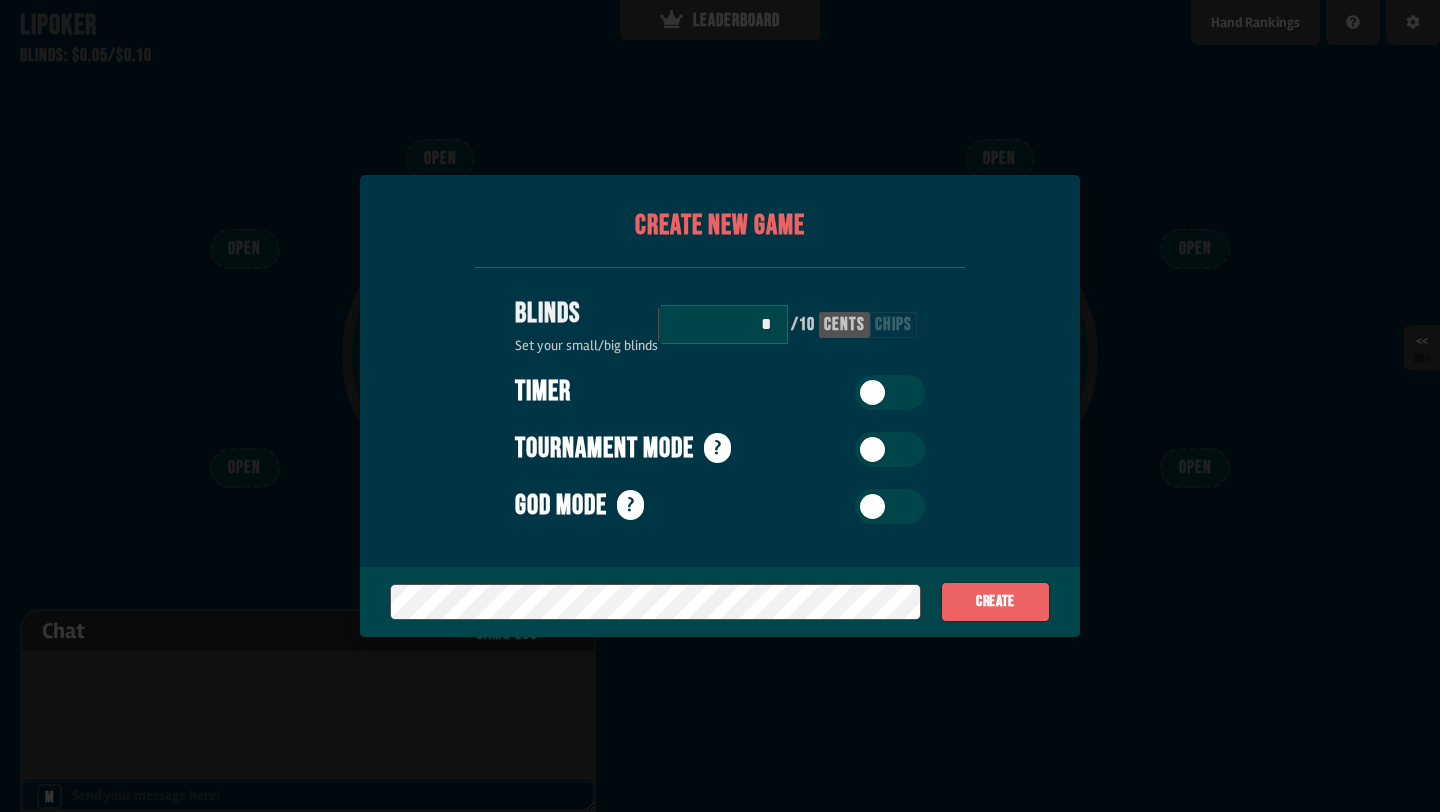 click on "chips" at bounding box center (893, 325) 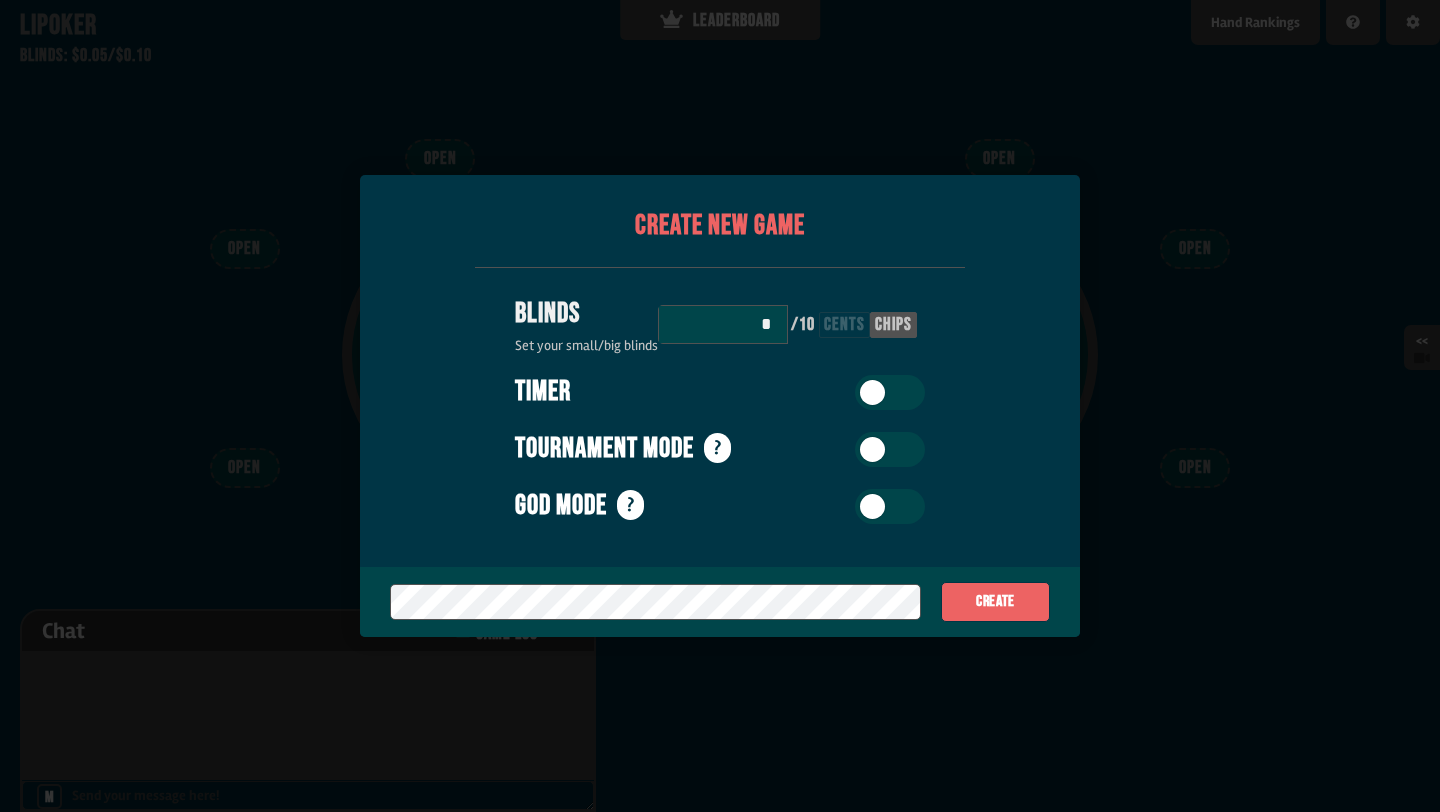 click on "*" at bounding box center (723, 324) 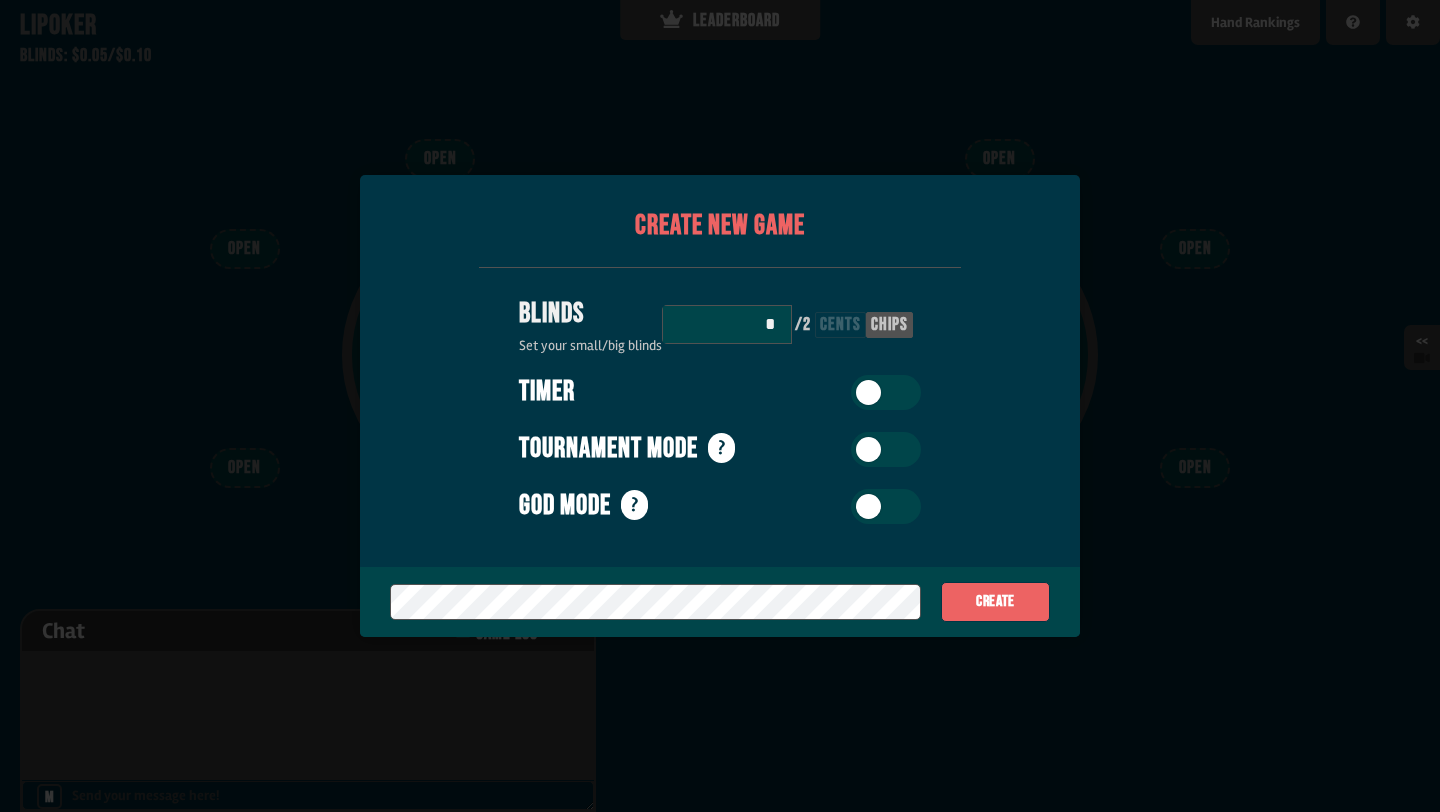 type on "*" 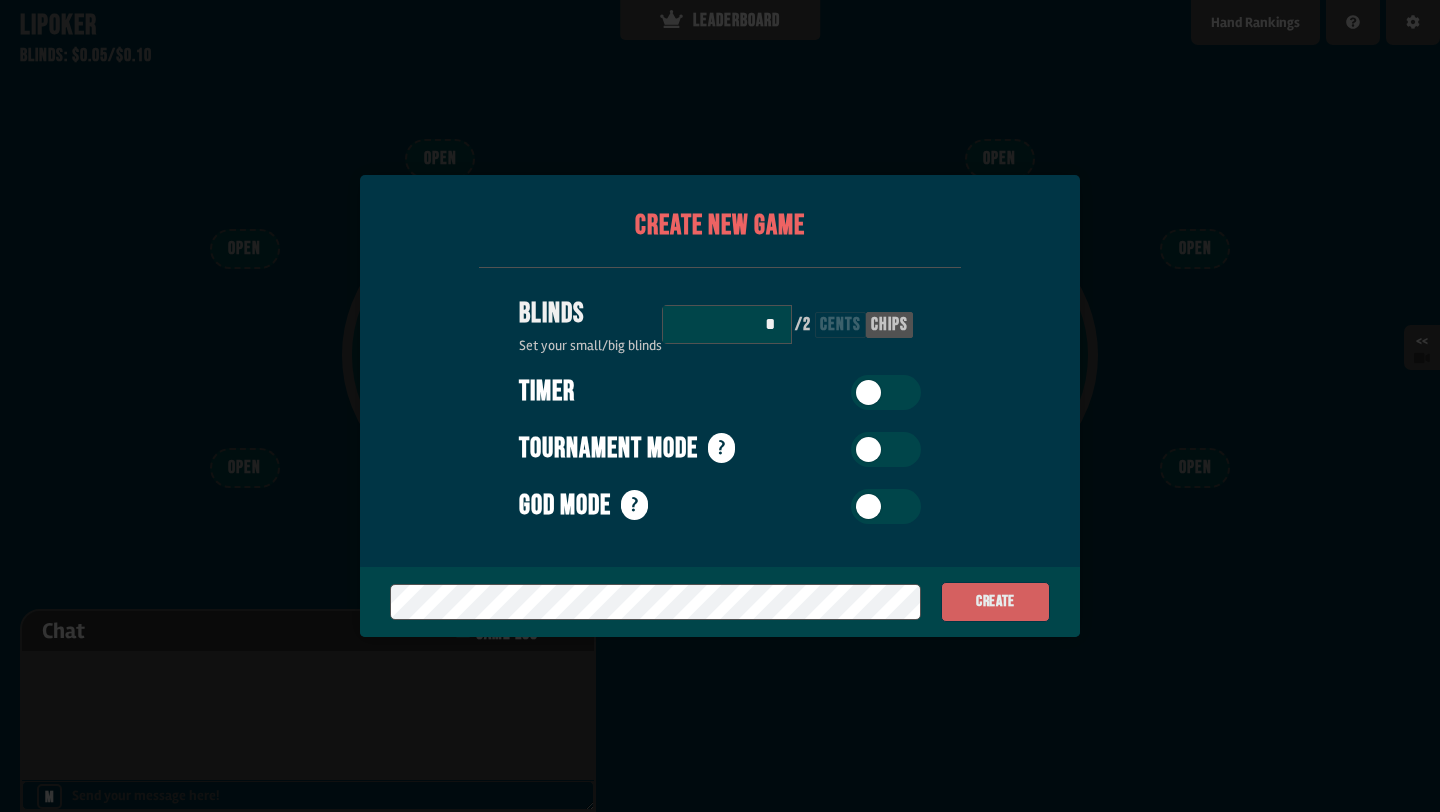 click on "Create" at bounding box center [995, 602] 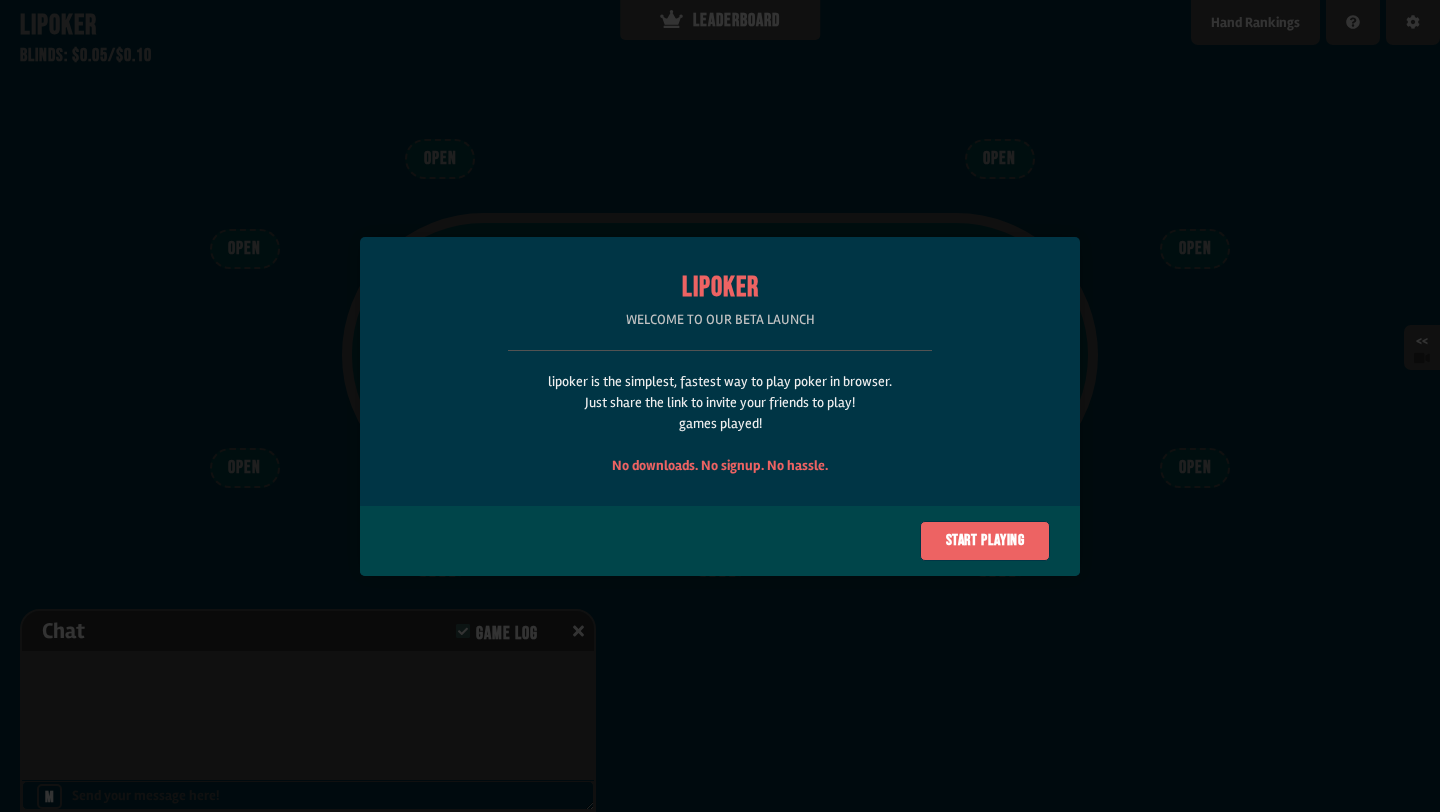 scroll, scrollTop: 0, scrollLeft: 0, axis: both 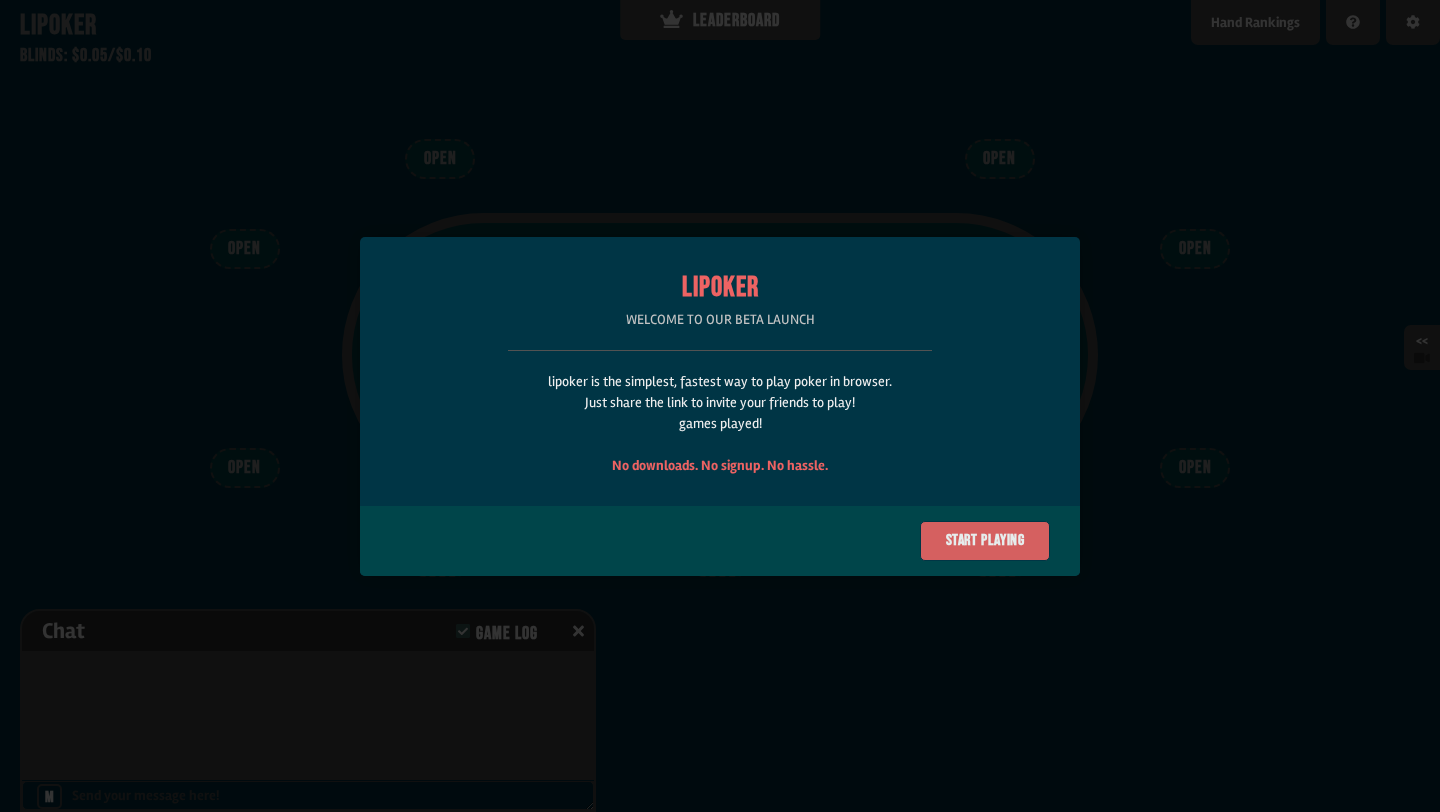 click on "Start playing" at bounding box center [985, 541] 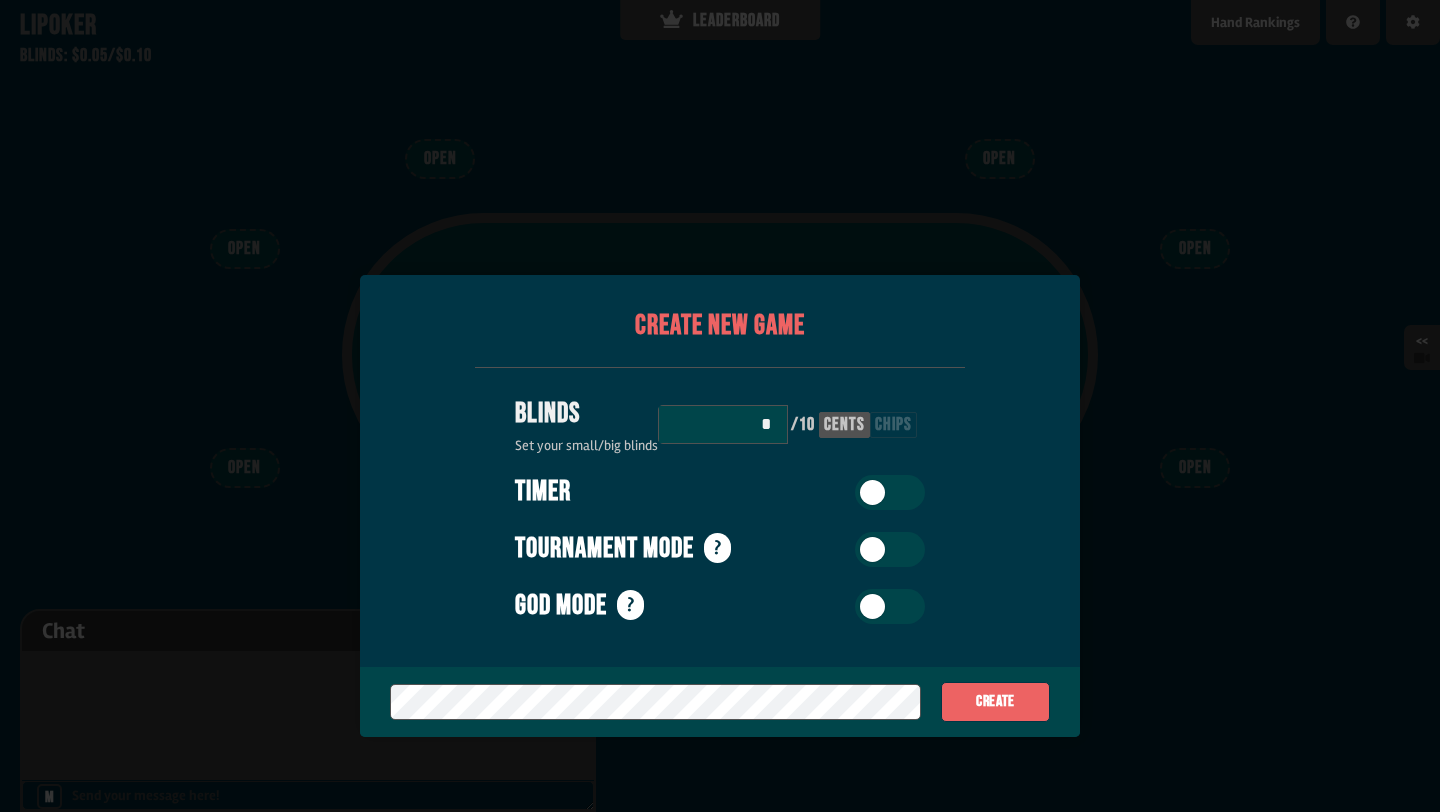 scroll, scrollTop: 100, scrollLeft: 0, axis: vertical 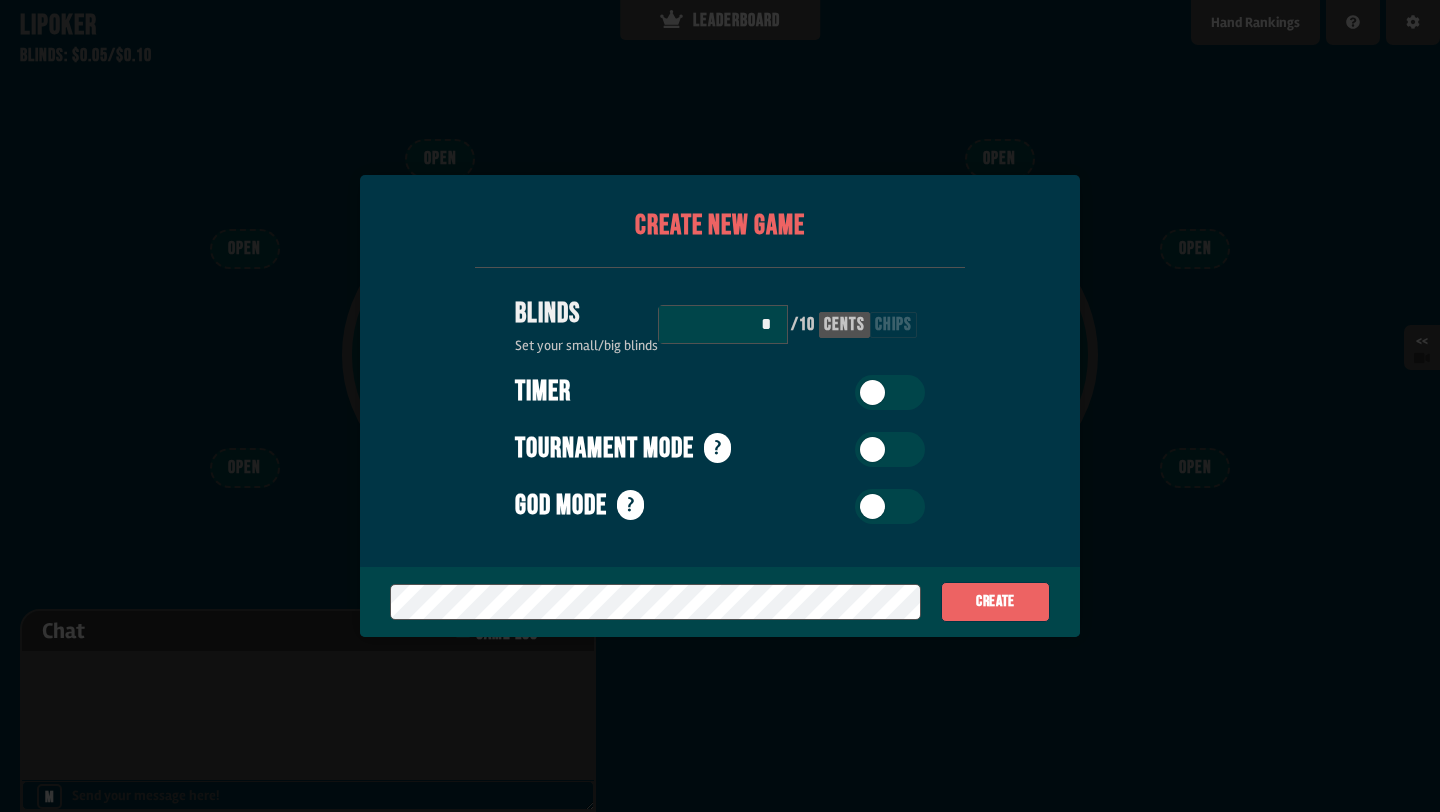 click on "*" at bounding box center (723, 324) 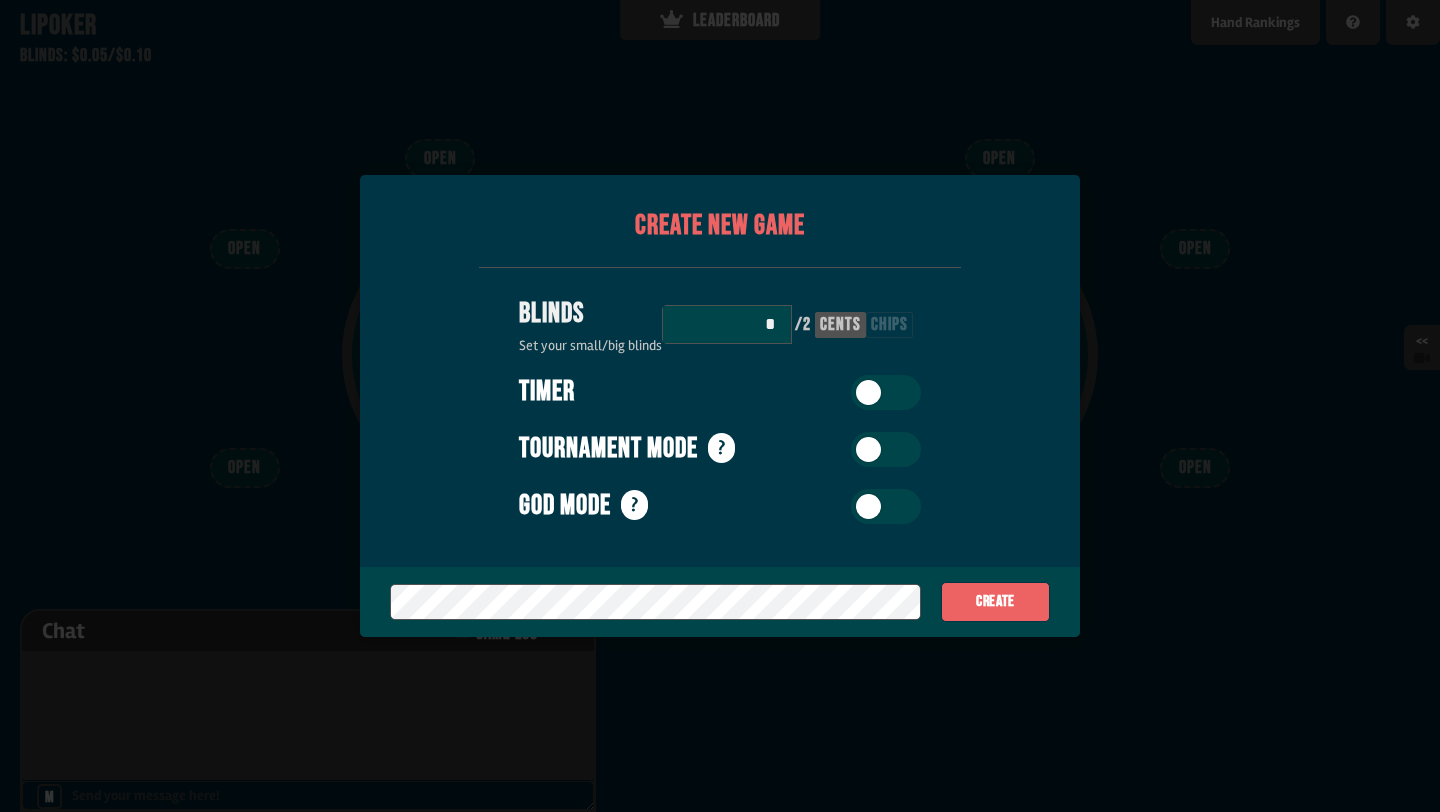 type on "*" 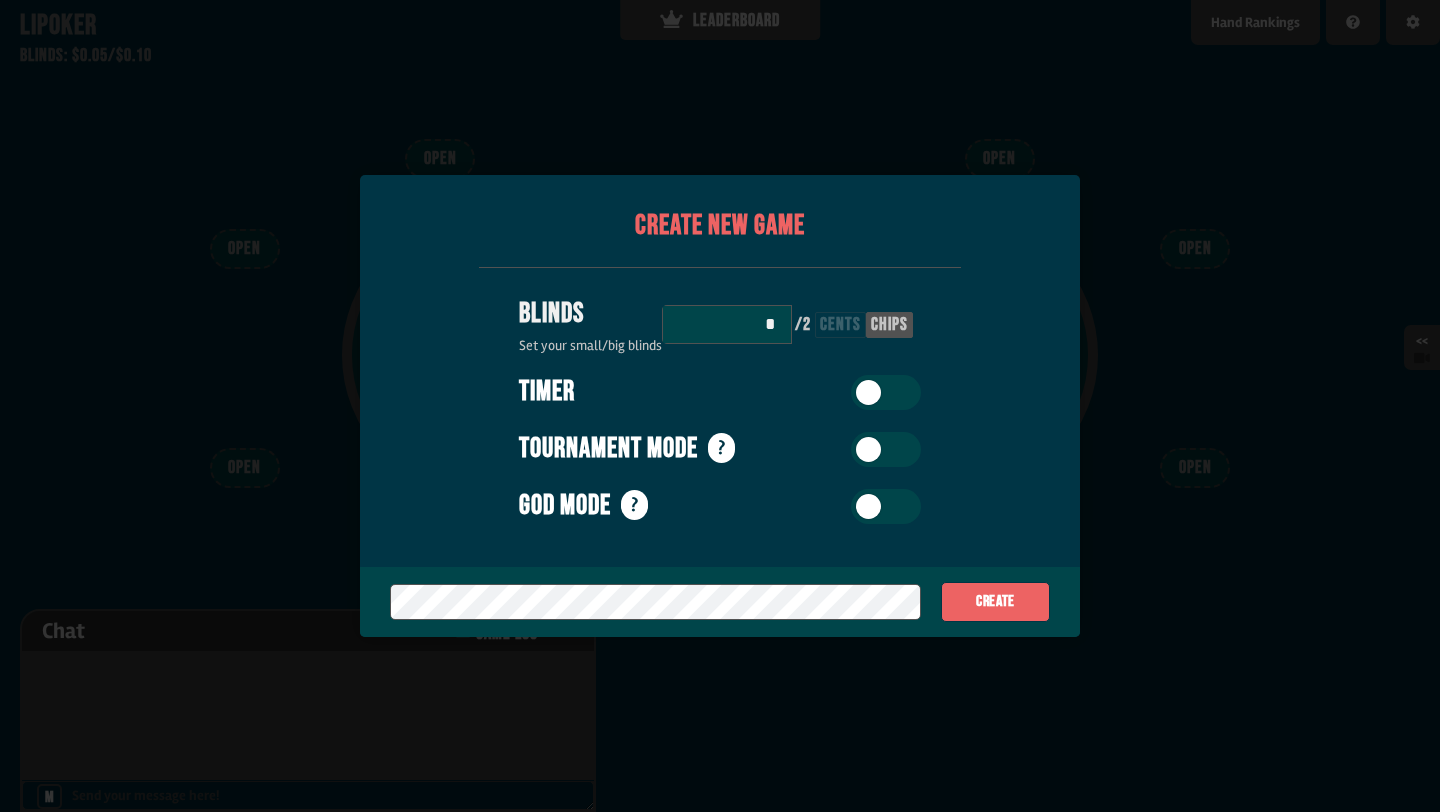 click on "God Mode ?" at bounding box center (675, 506) 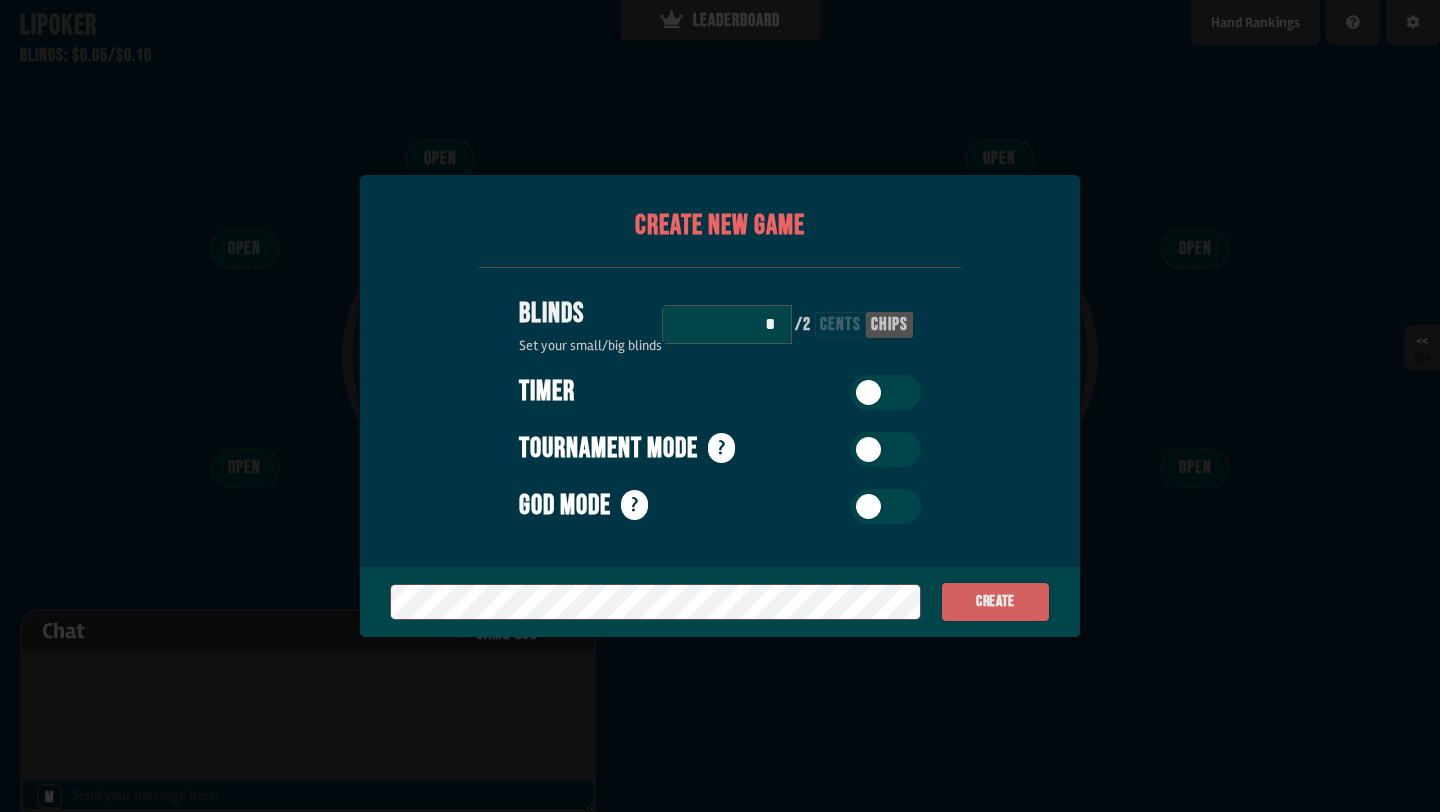 click on "Create" at bounding box center [995, 602] 